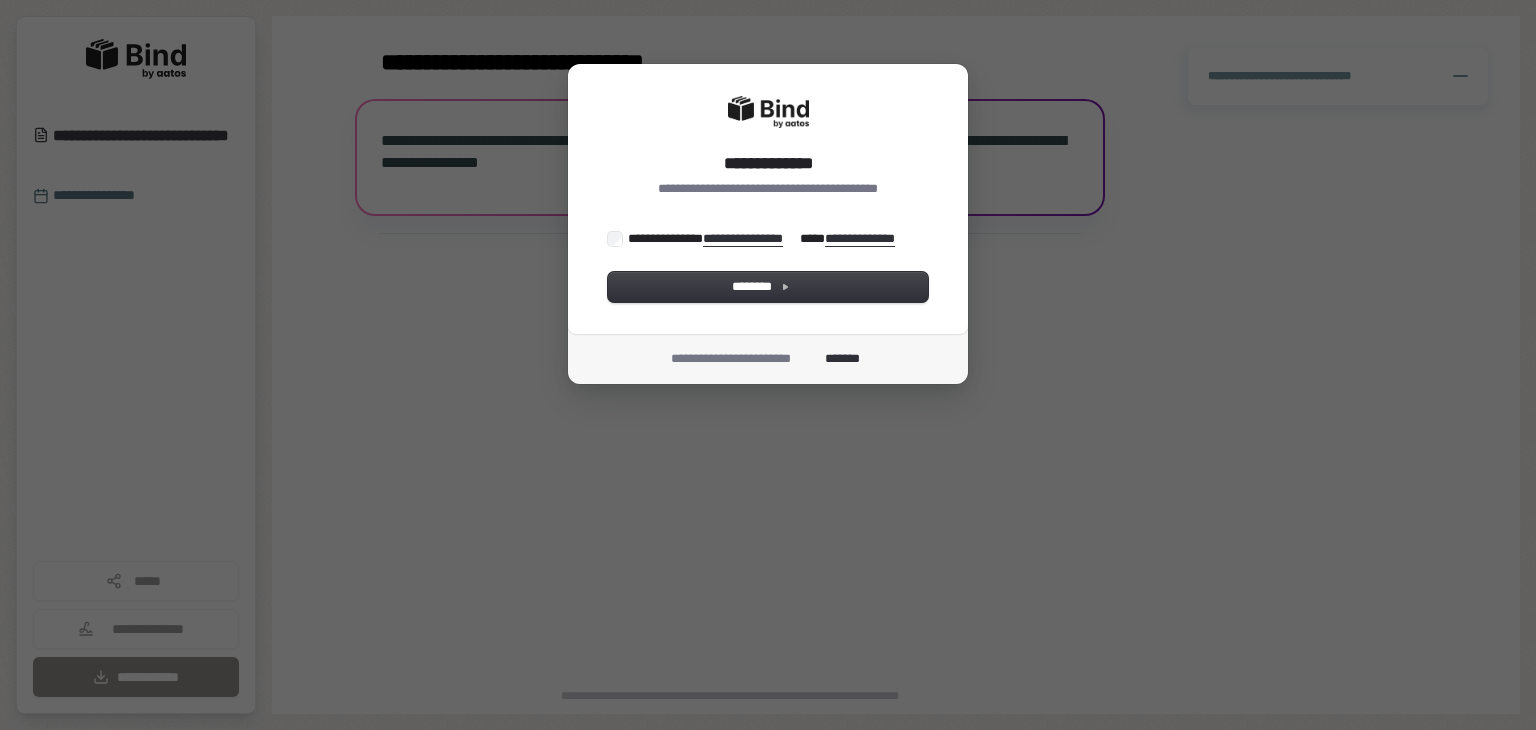 scroll, scrollTop: 0, scrollLeft: 0, axis: both 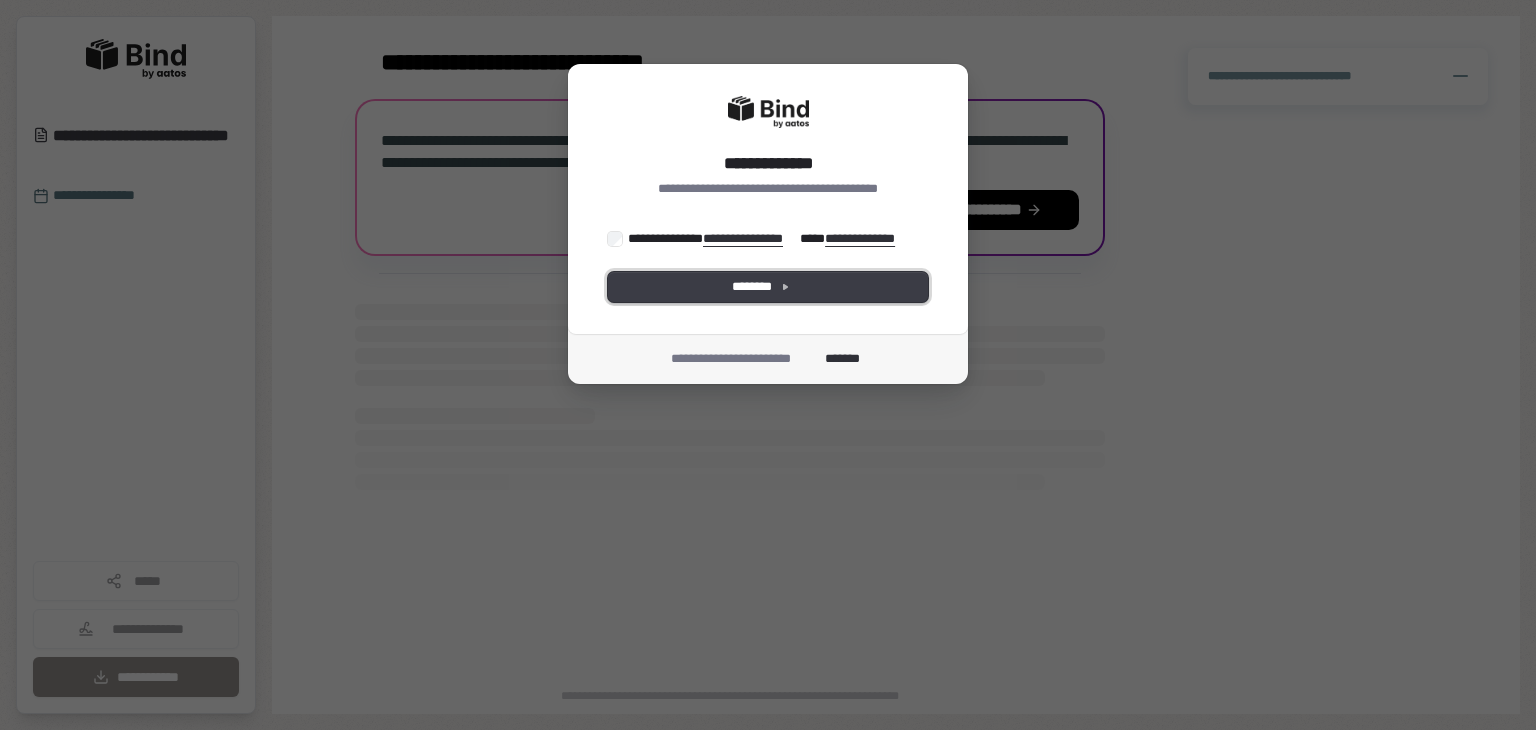 click on "********" at bounding box center [768, 287] 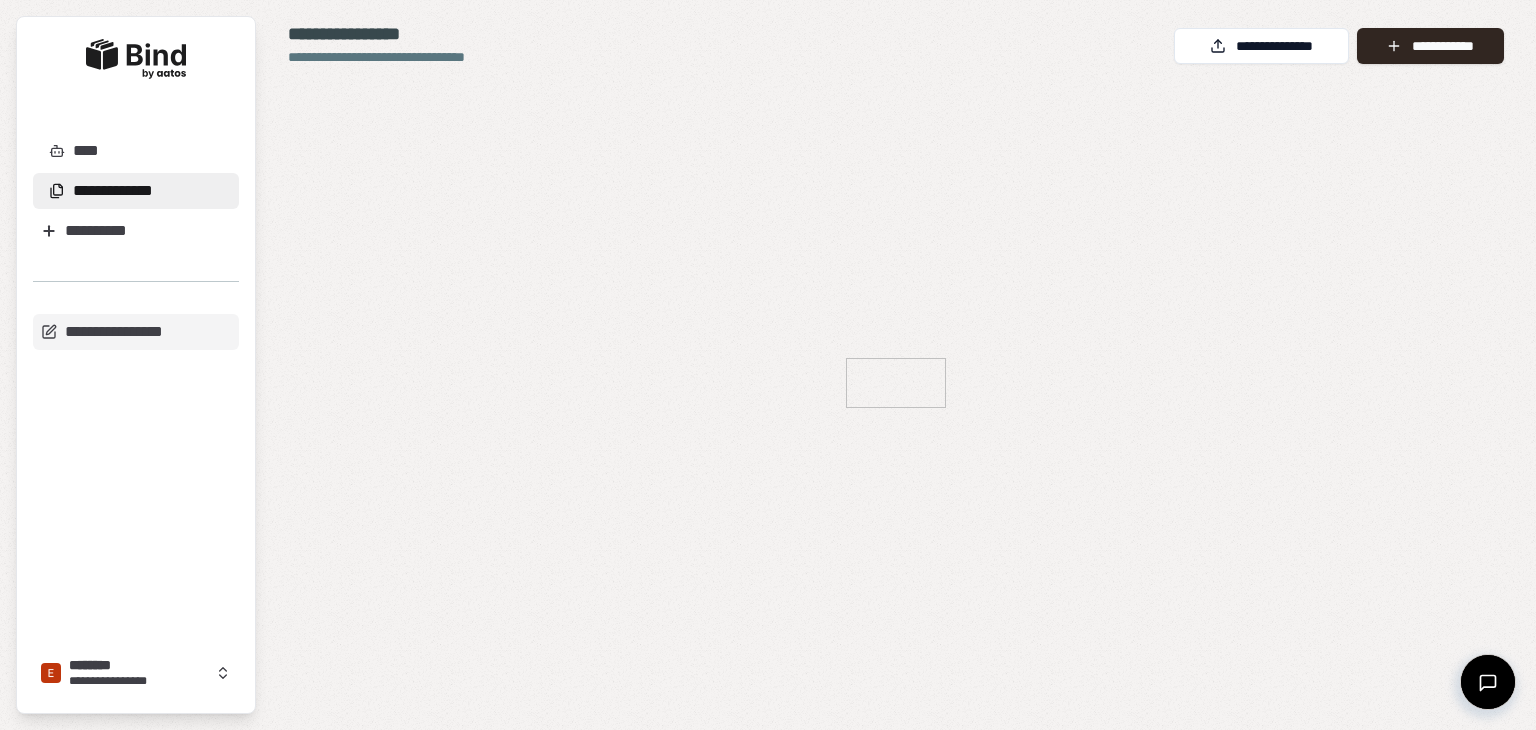 scroll, scrollTop: 0, scrollLeft: 0, axis: both 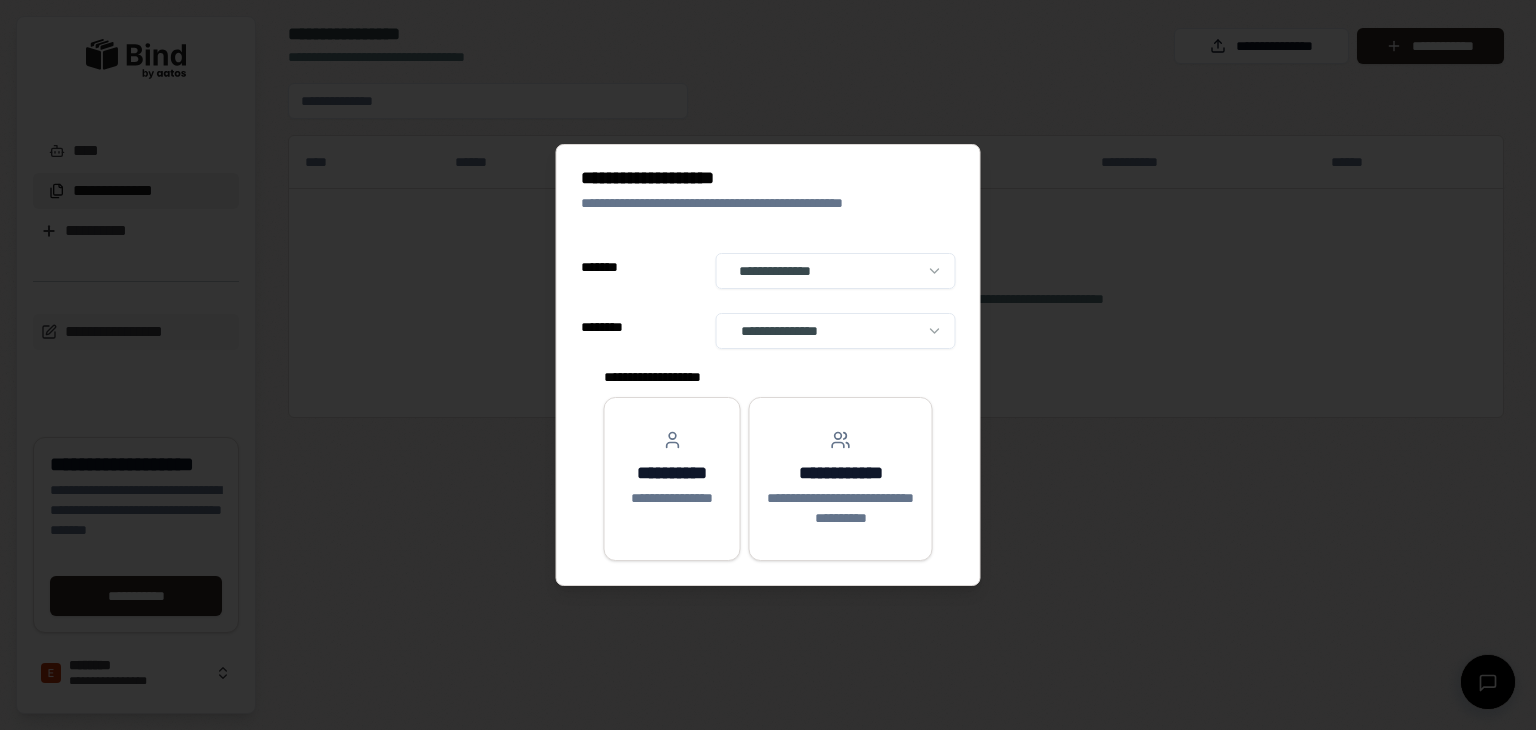 select on "**" 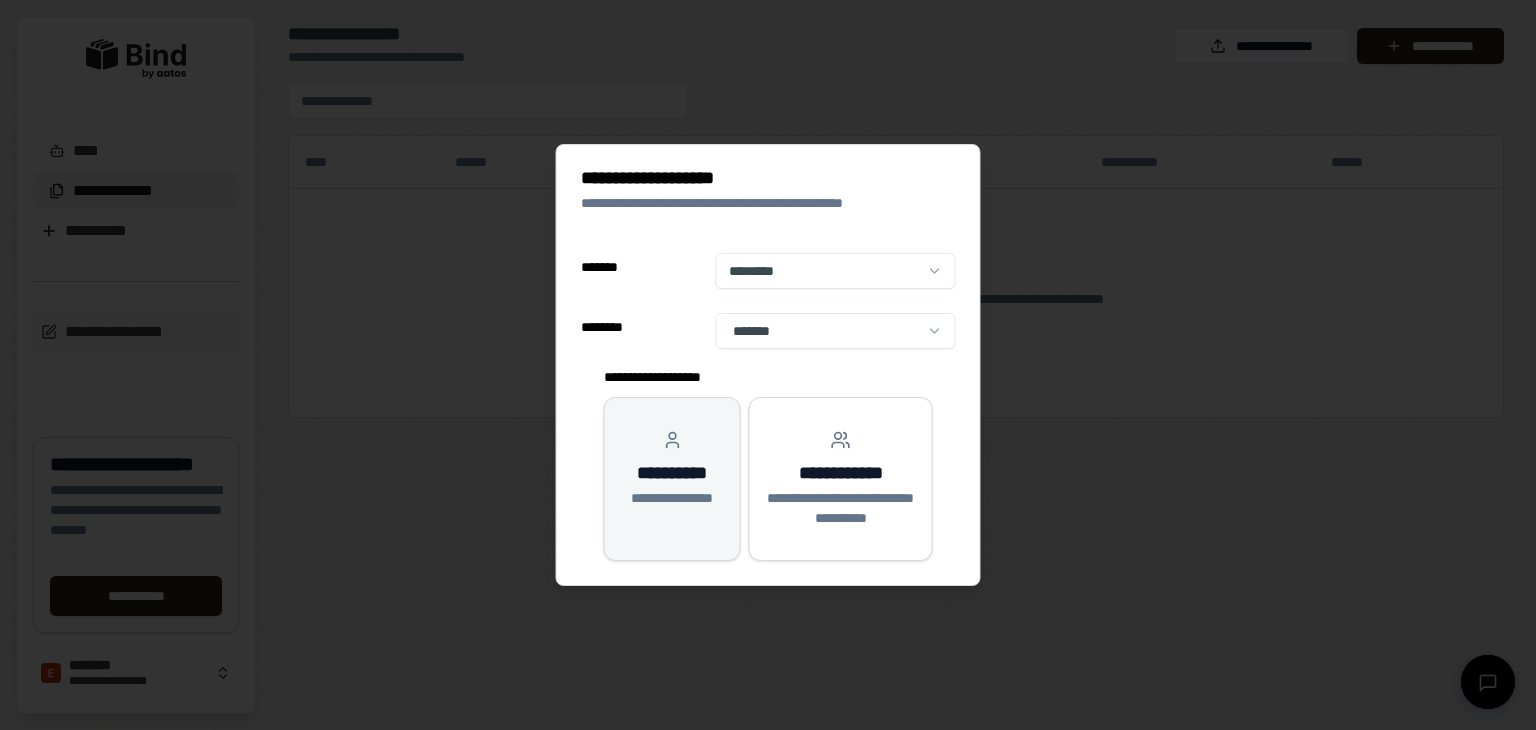click on "**********" at bounding box center (672, 469) 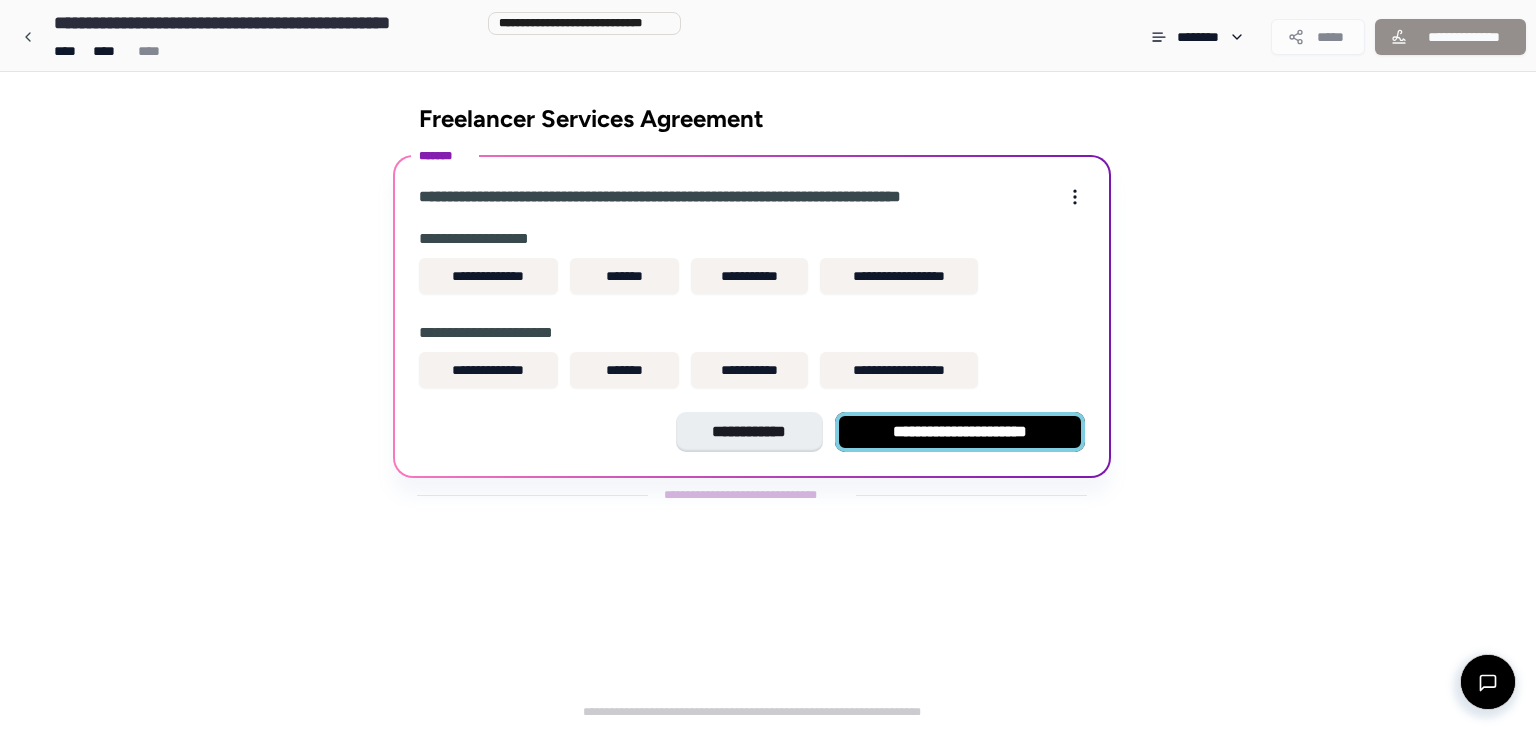 click on "**********" at bounding box center [960, 432] 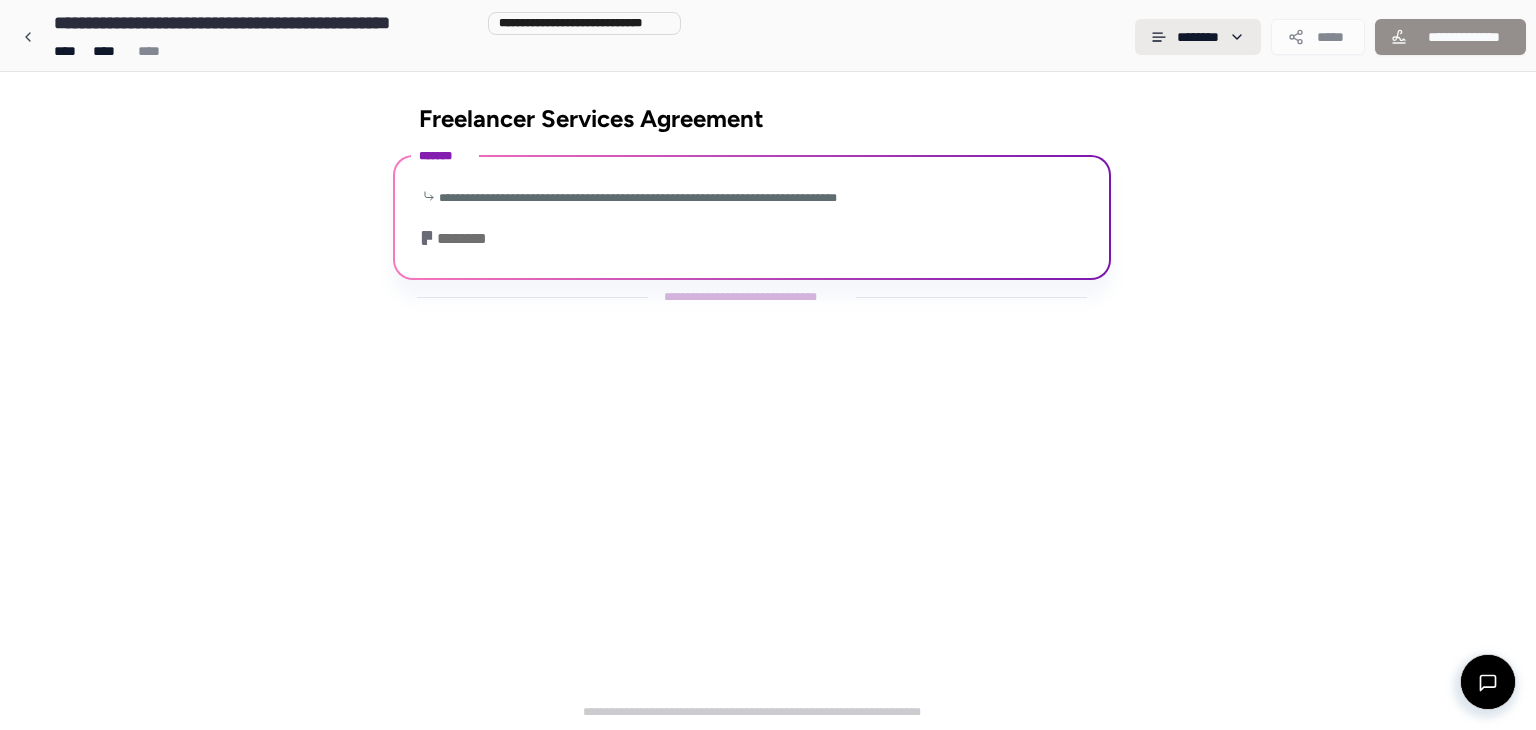 click on "**********" at bounding box center (768, 365) 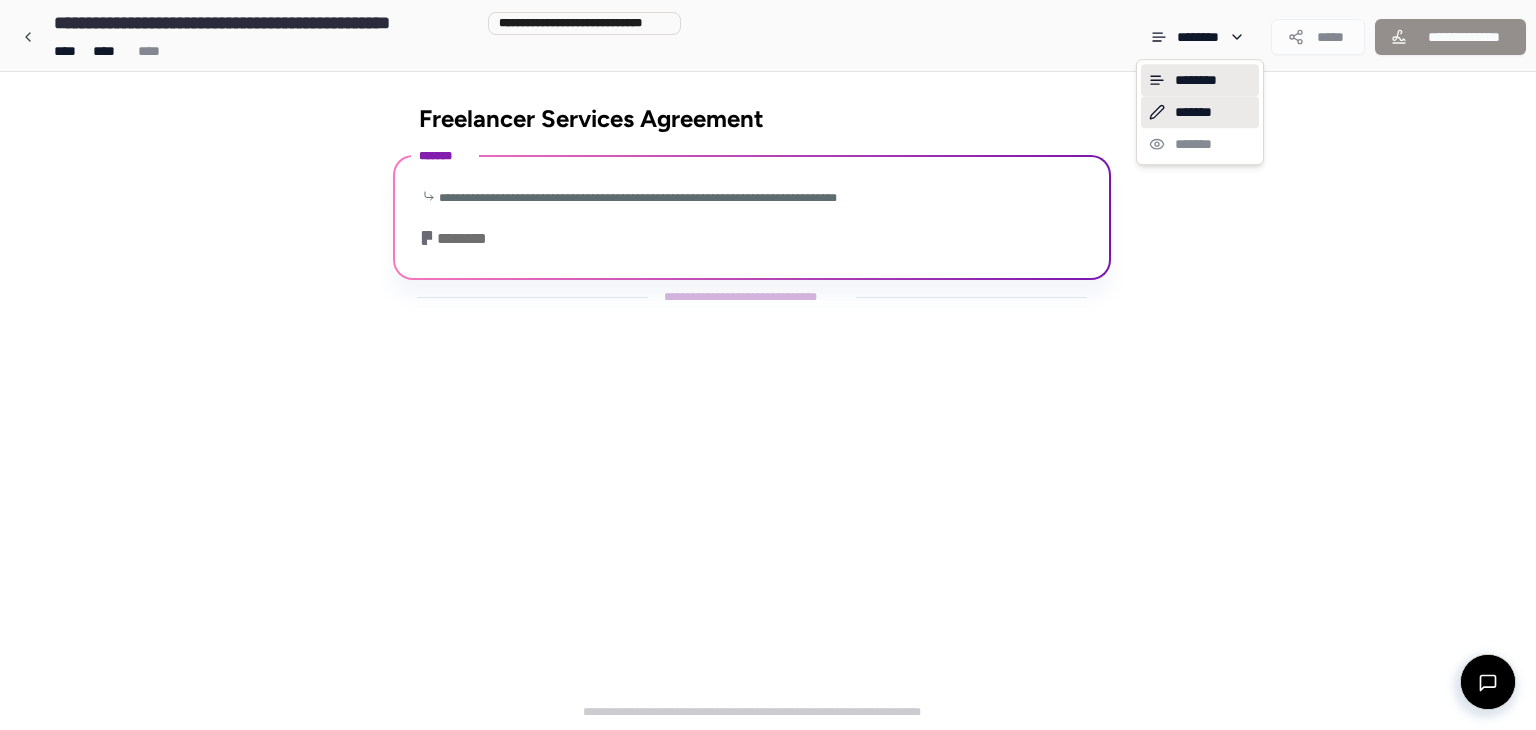 click on "*******" at bounding box center (1200, 112) 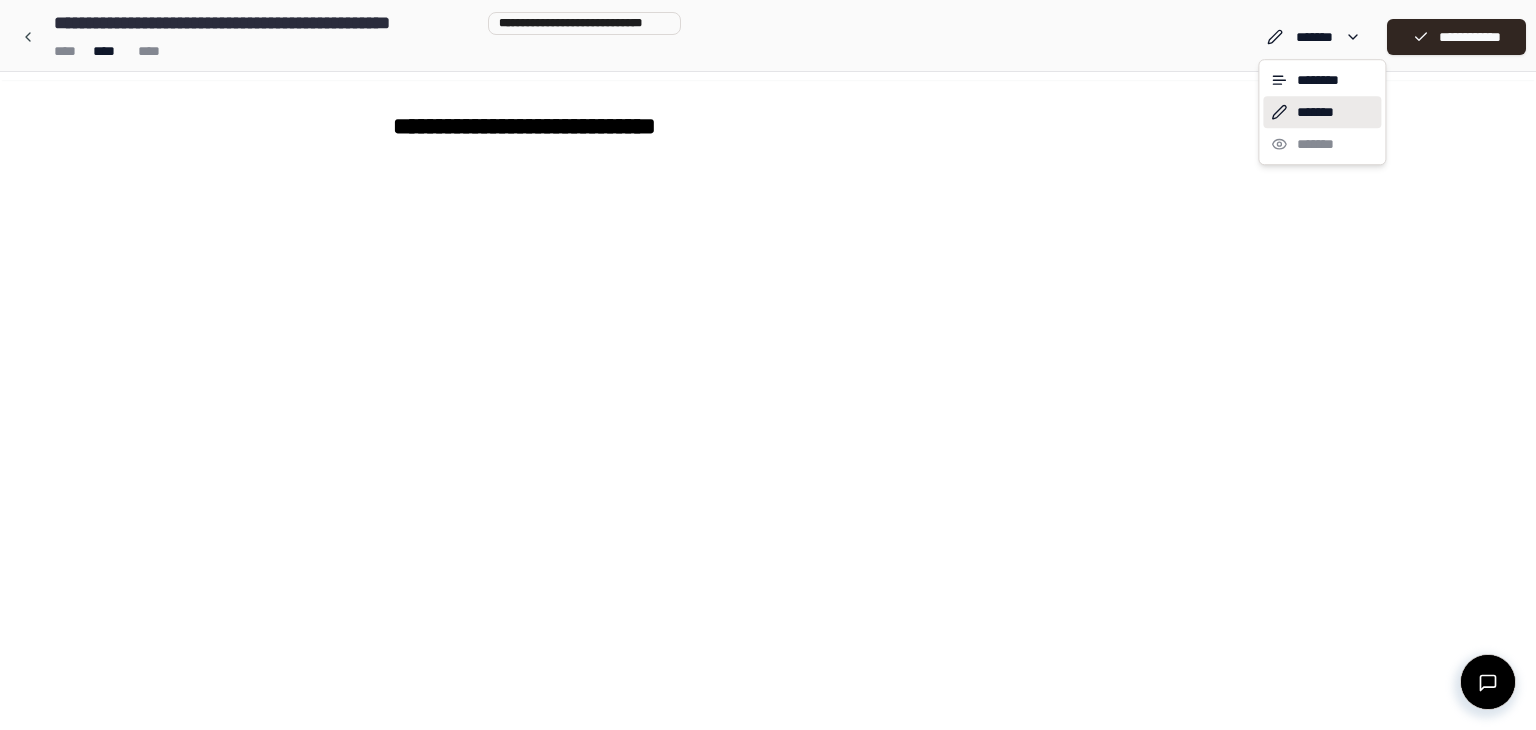 scroll, scrollTop: 0, scrollLeft: 0, axis: both 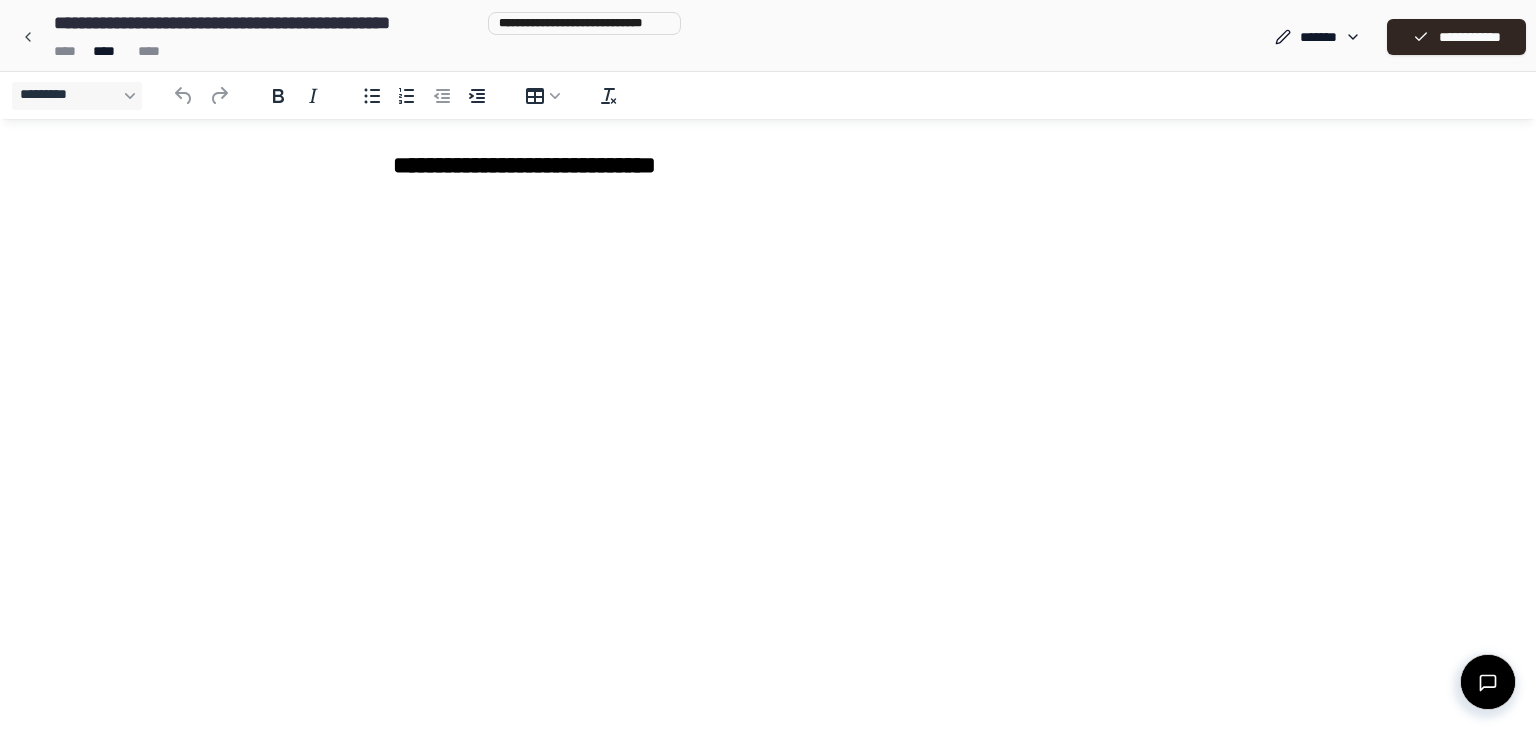 click on "**********" at bounding box center (768, 169) 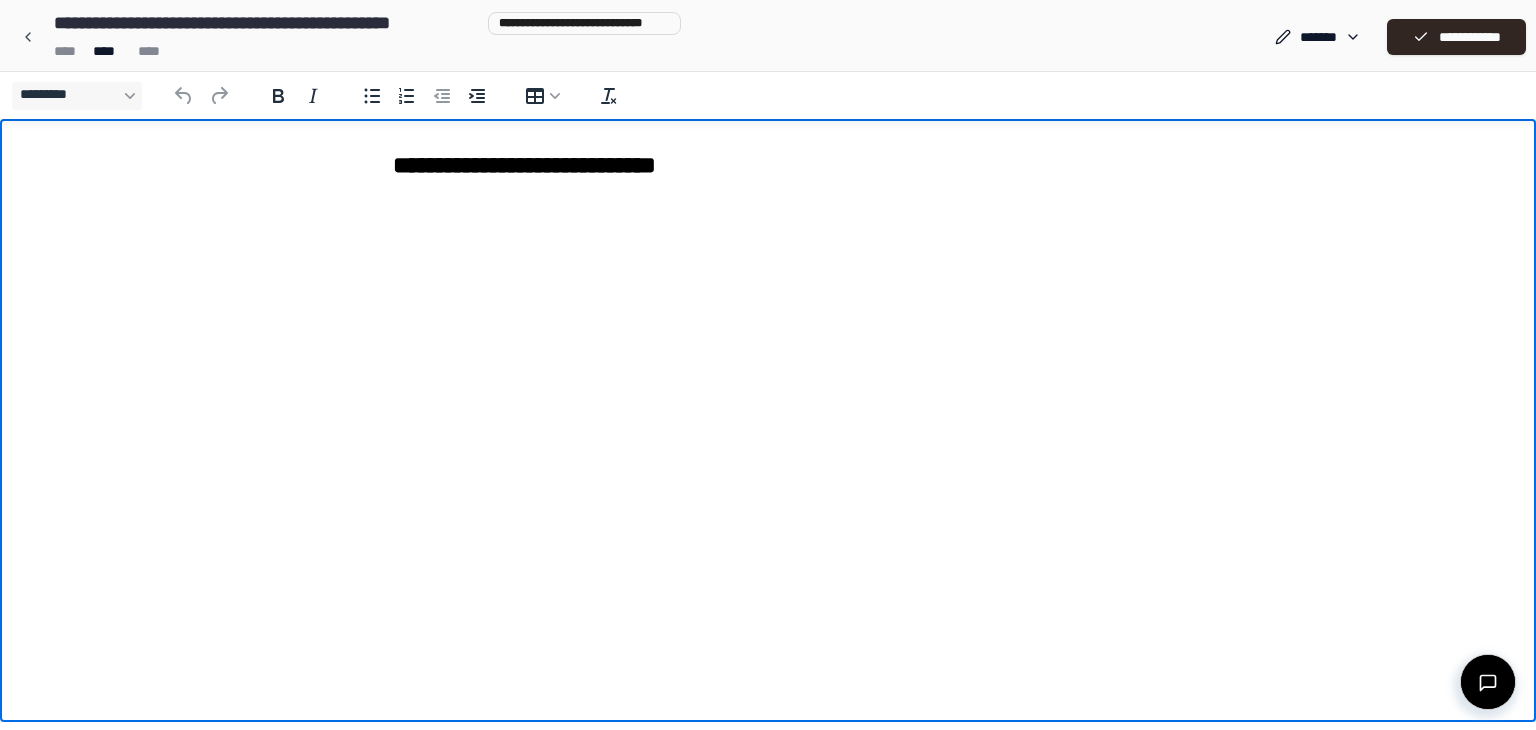 drag, startPoint x: 376, startPoint y: 169, endPoint x: 1037, endPoint y: 185, distance: 661.1936 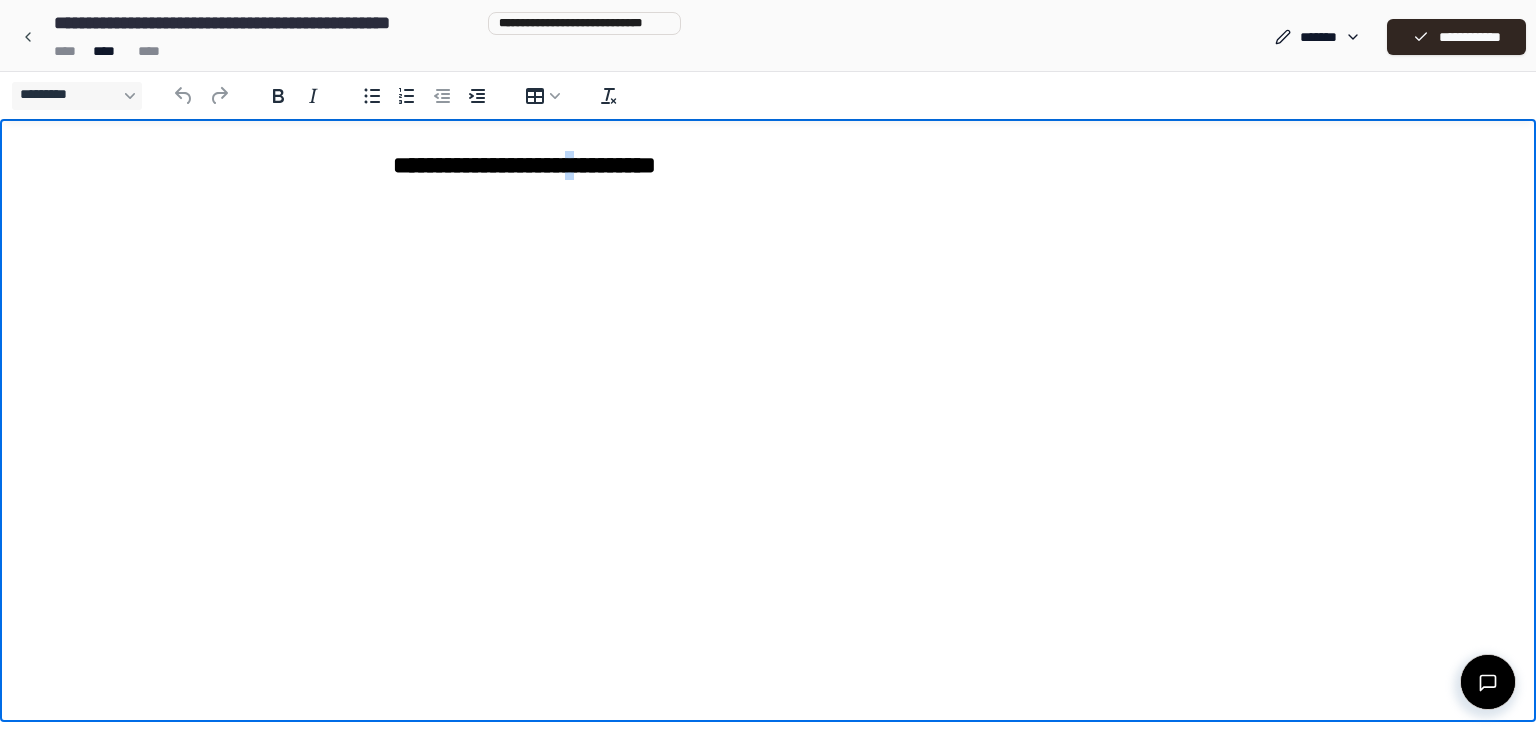 click on "**********" at bounding box center [768, 165] 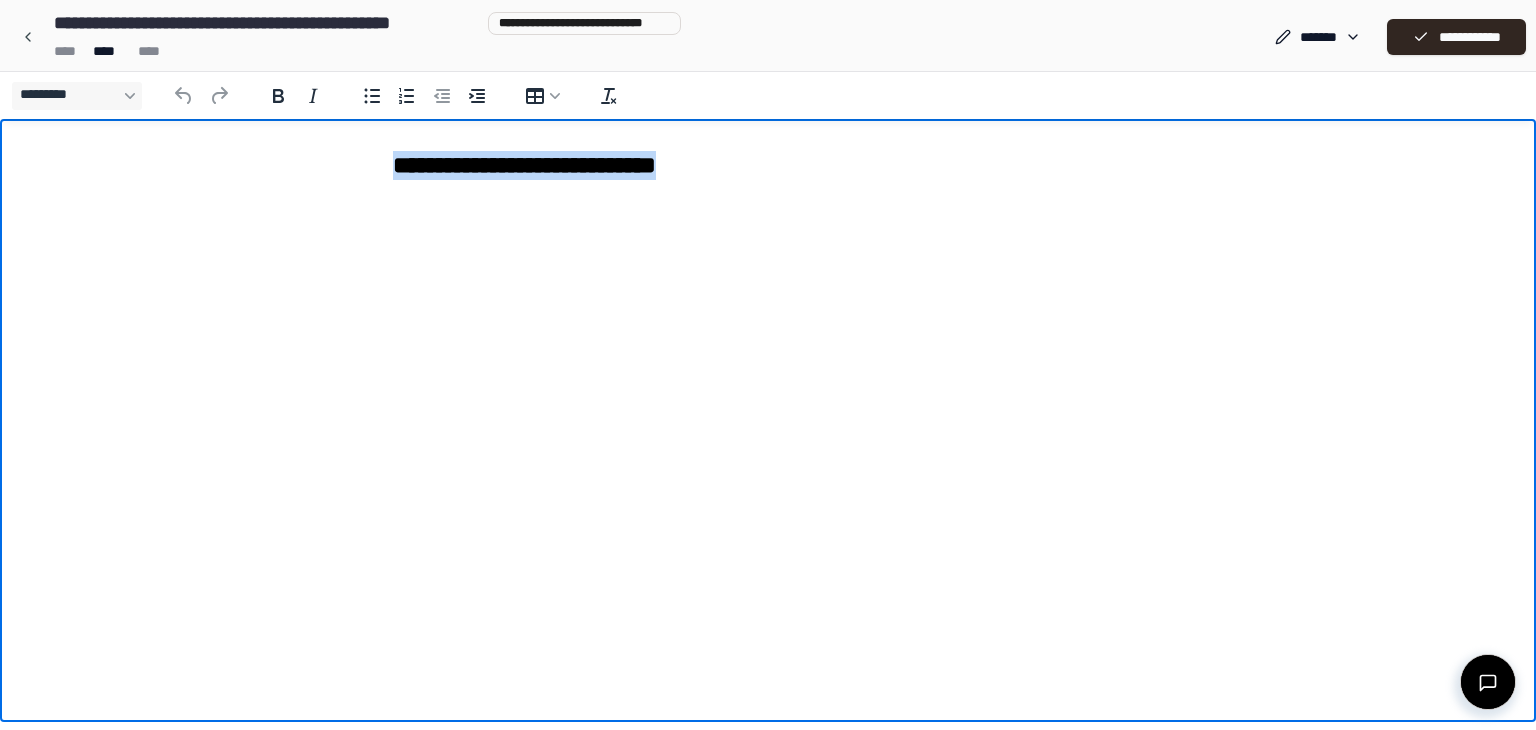 click on "**********" at bounding box center (768, 165) 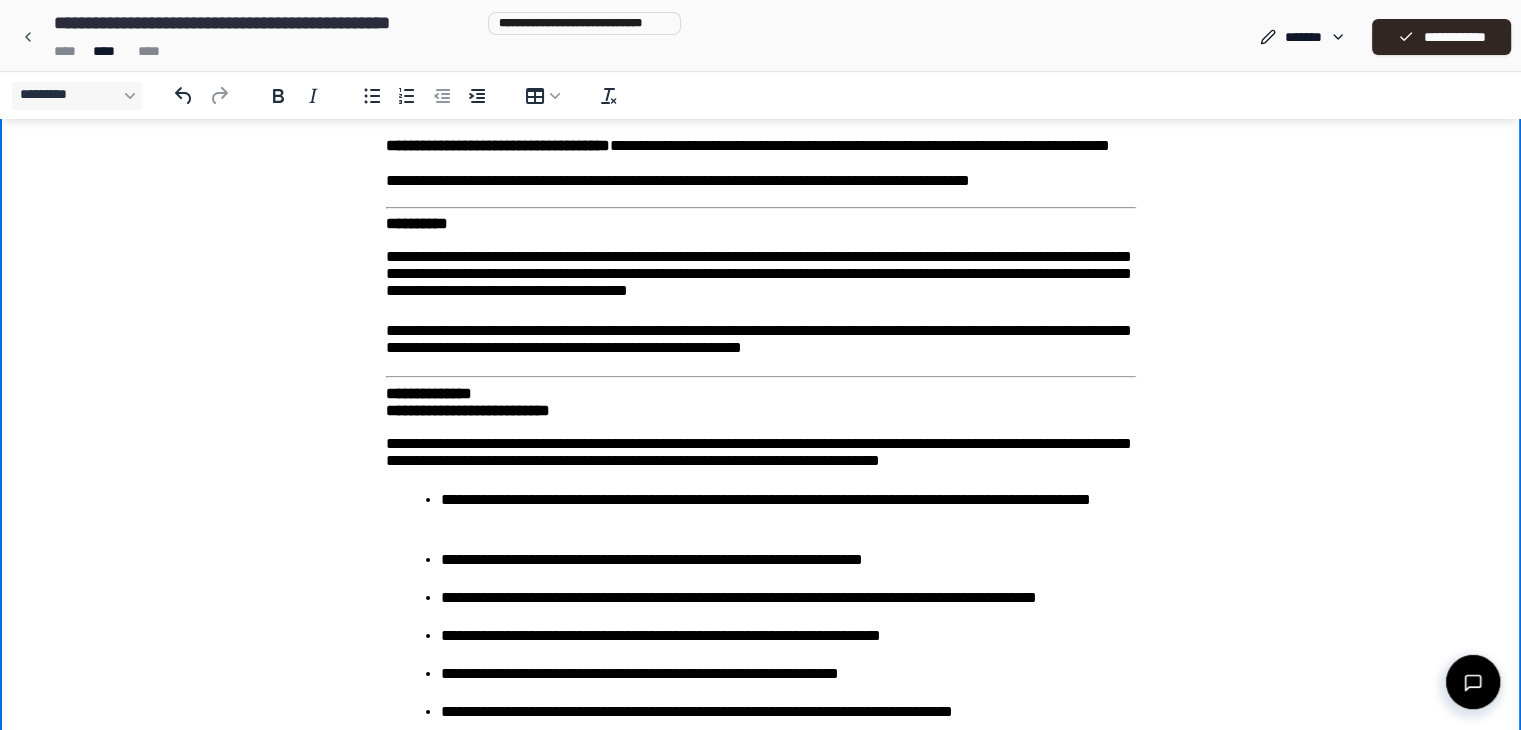 scroll, scrollTop: 0, scrollLeft: 0, axis: both 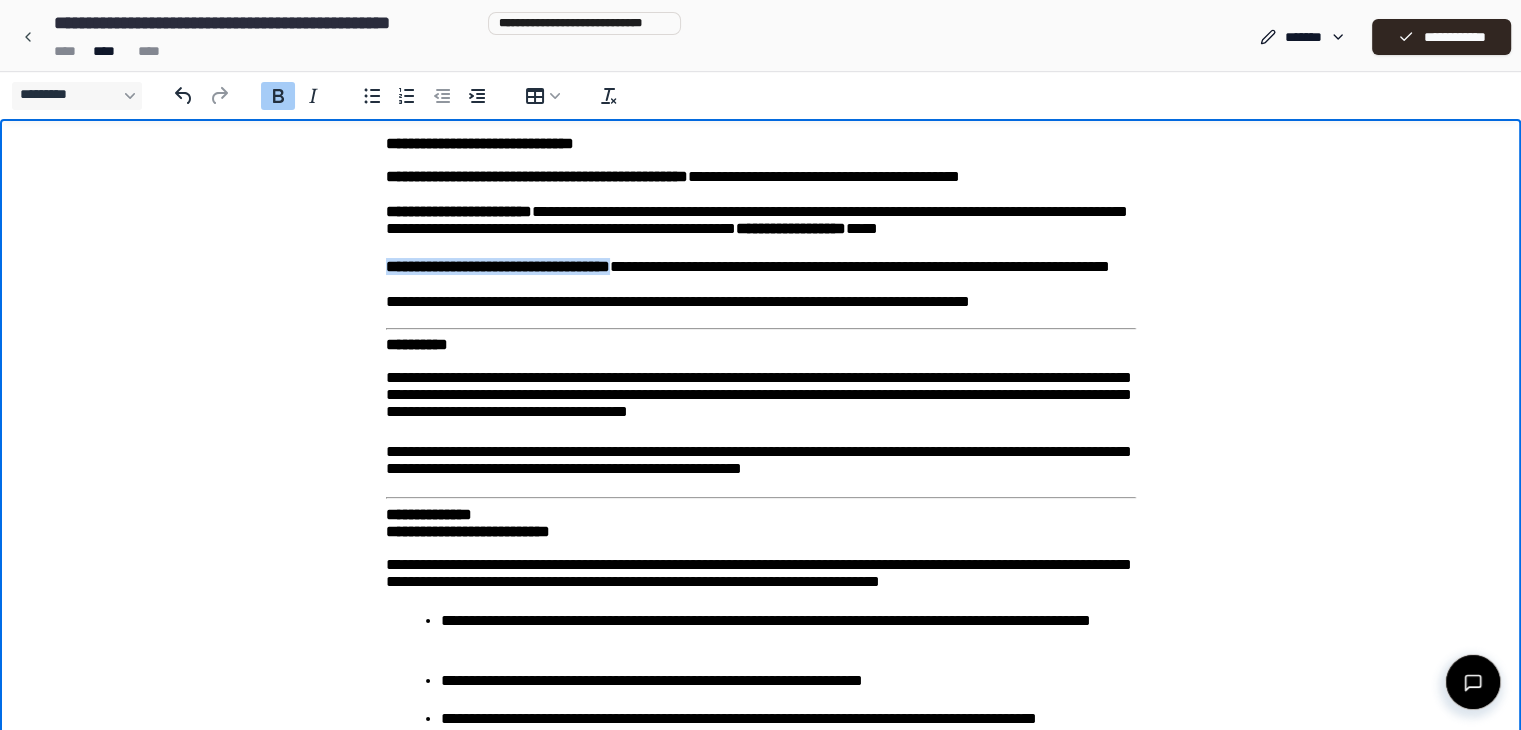 drag, startPoint x: 621, startPoint y: 265, endPoint x: 376, endPoint y: 266, distance: 245.00204 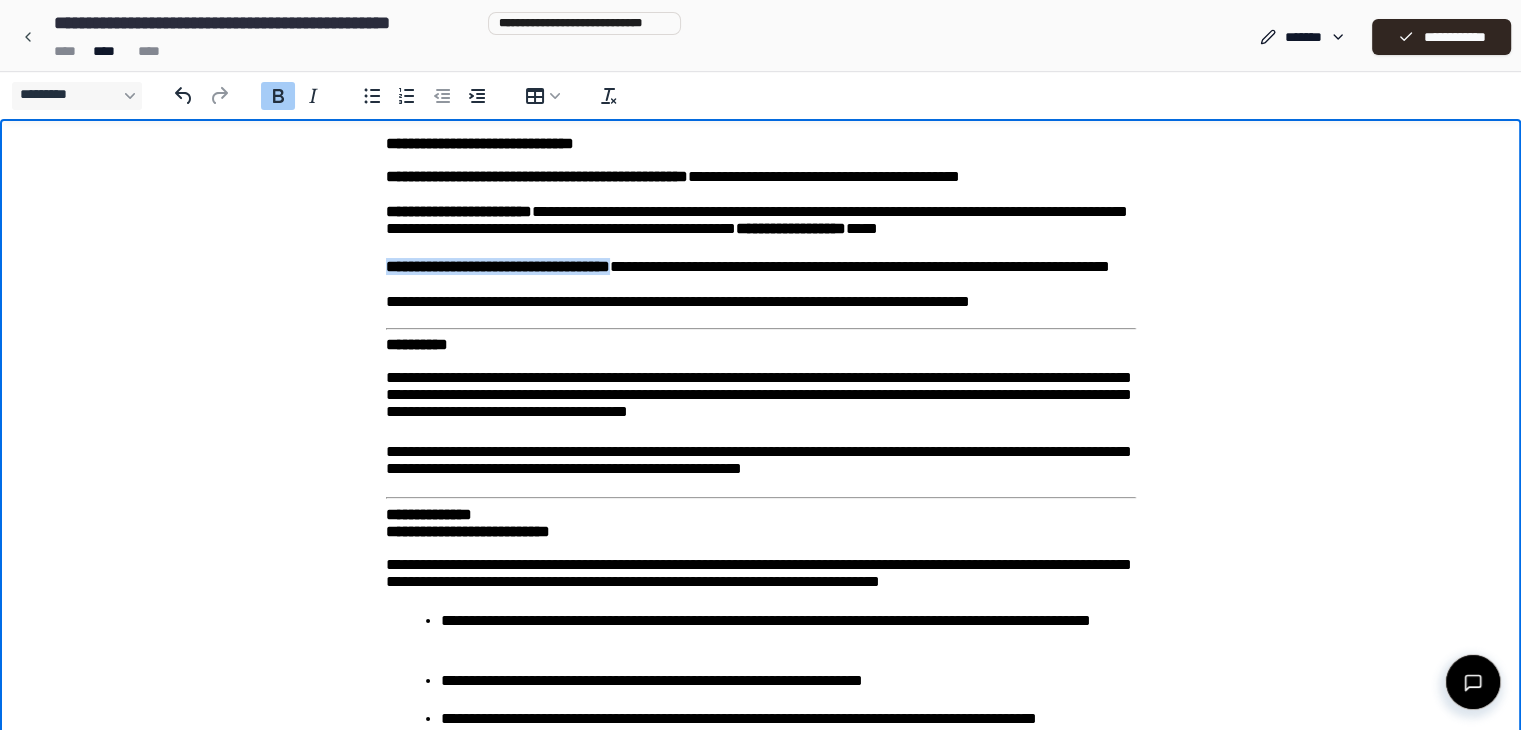 click on "**********" at bounding box center [761, 1785] 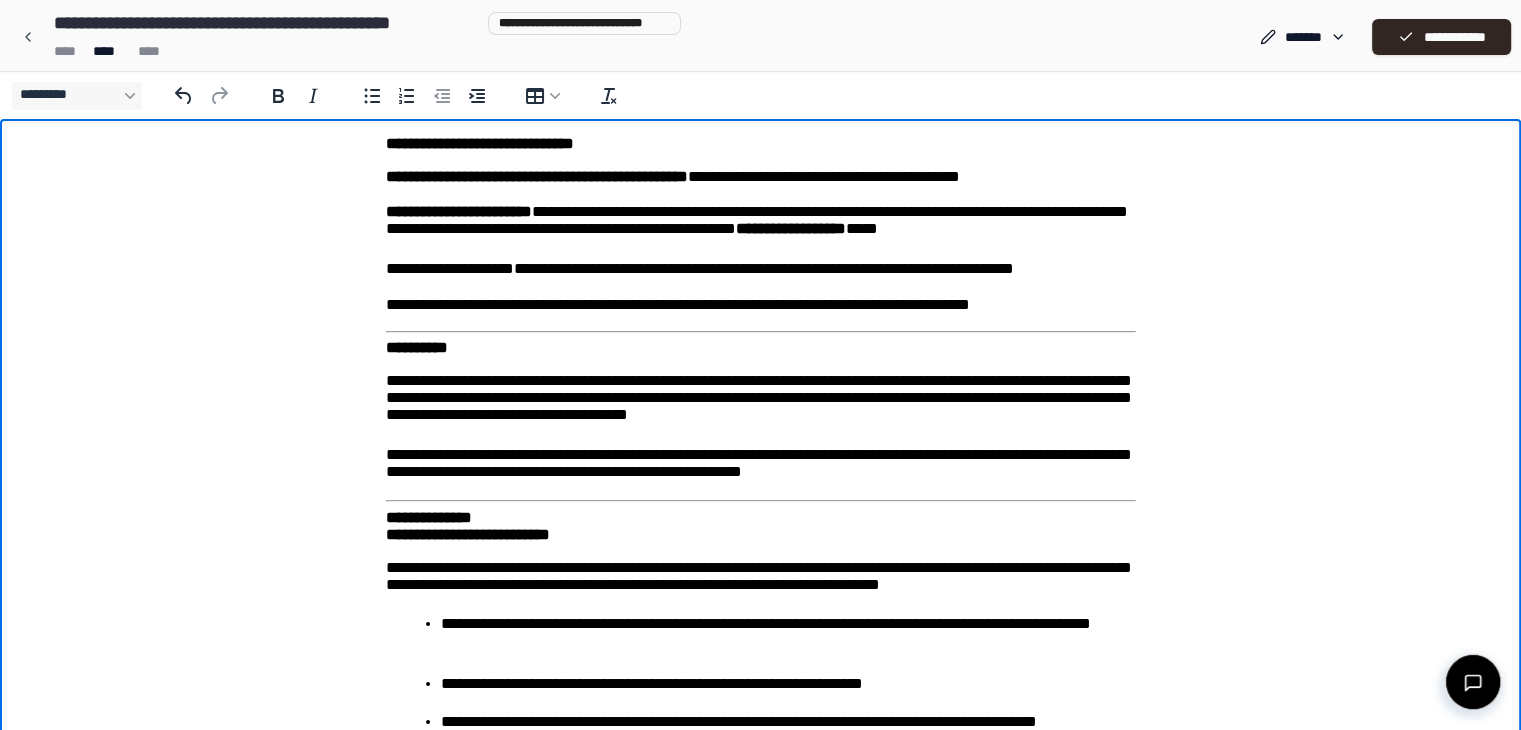 click on "**********" at bounding box center [450, 268] 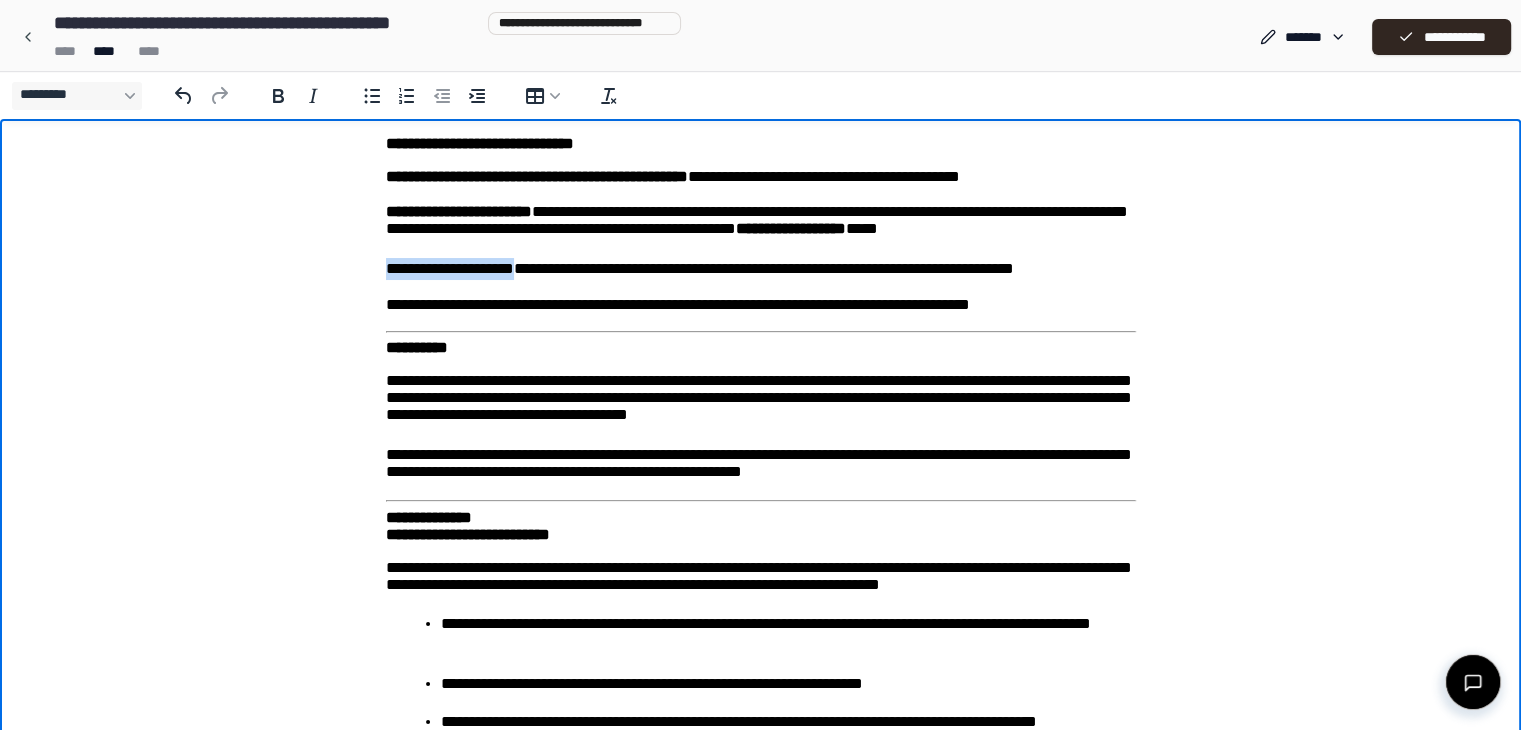 drag, startPoint x: 385, startPoint y: 277, endPoint x: 522, endPoint y: 274, distance: 137.03284 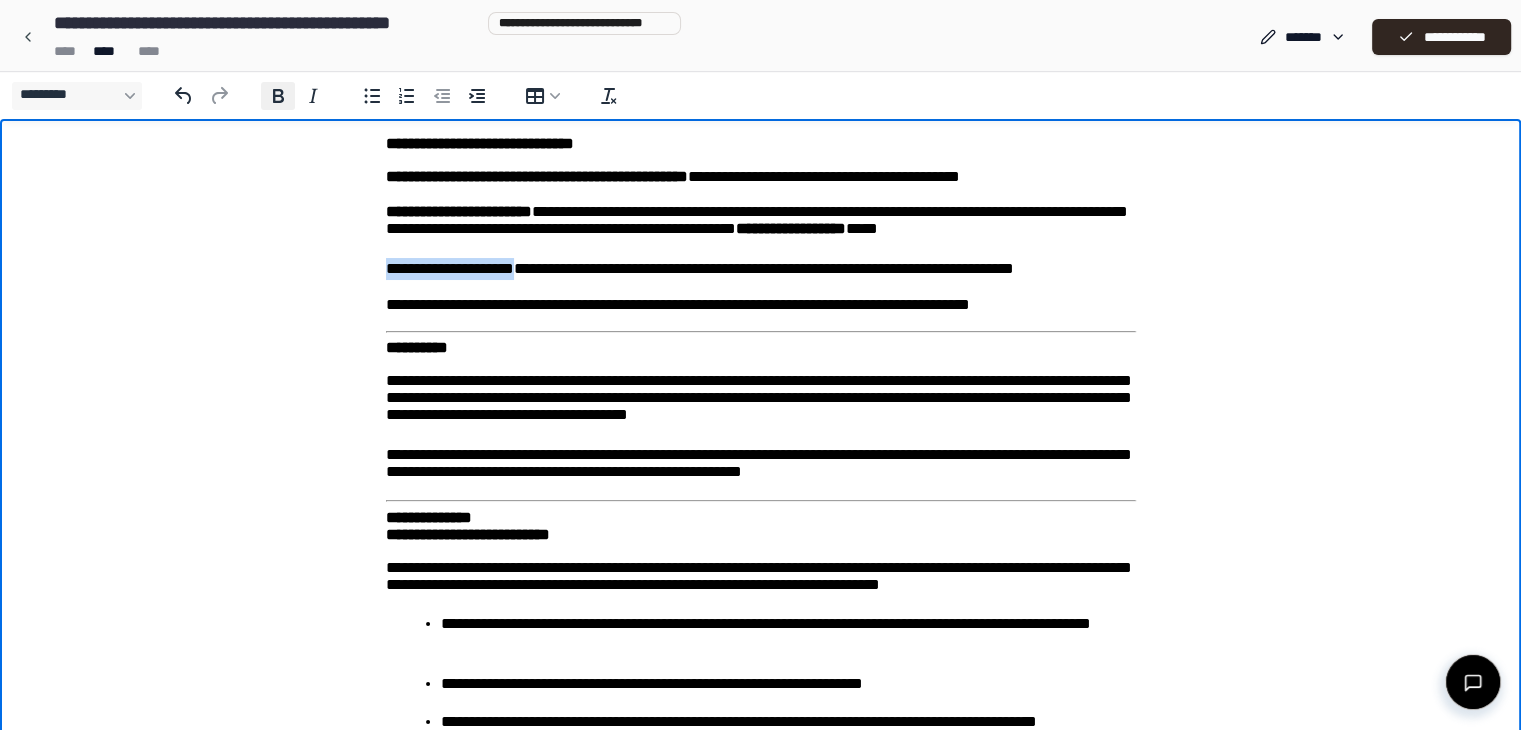 click 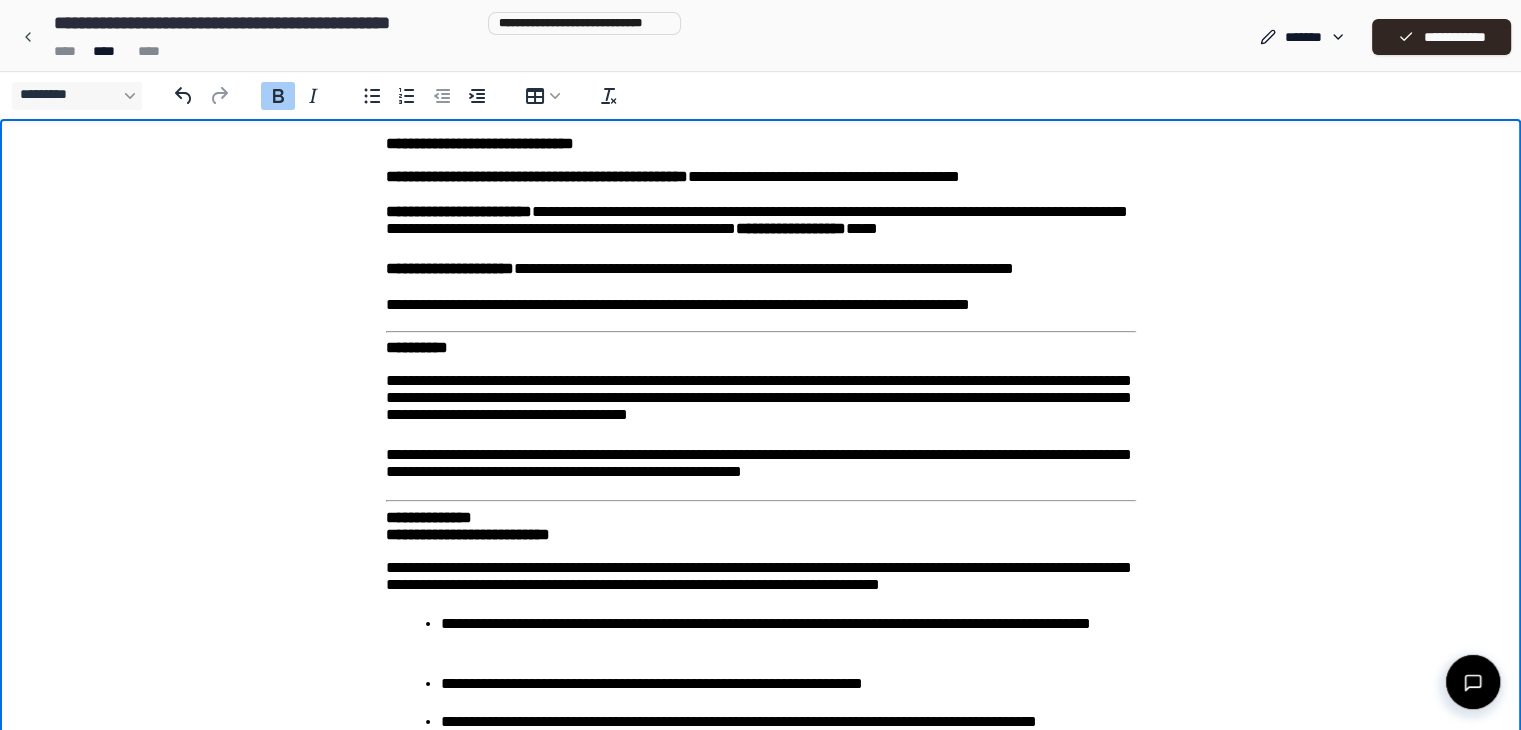 click on "**********" at bounding box center (761, 269) 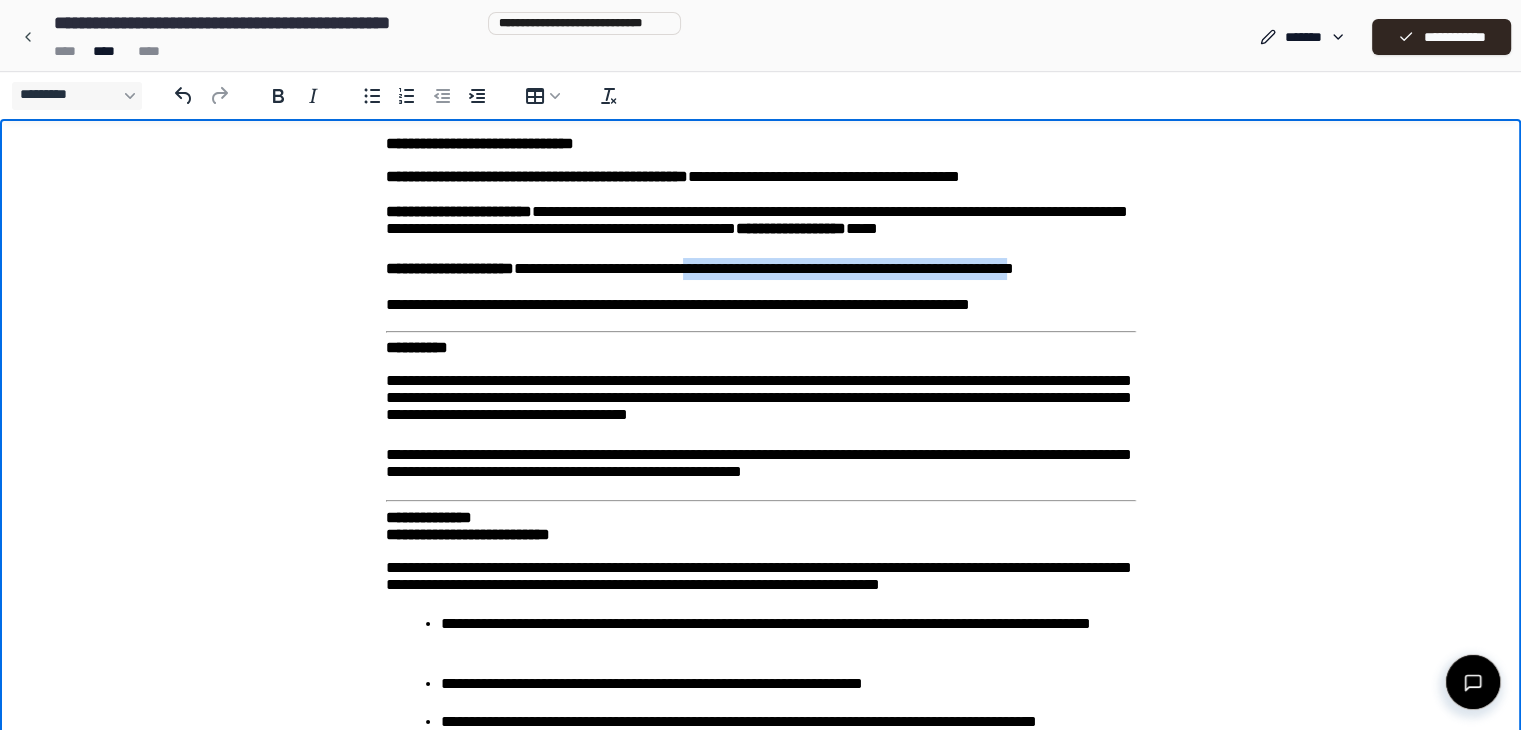 drag, startPoint x: 693, startPoint y: 265, endPoint x: 1022, endPoint y: 269, distance: 329.02432 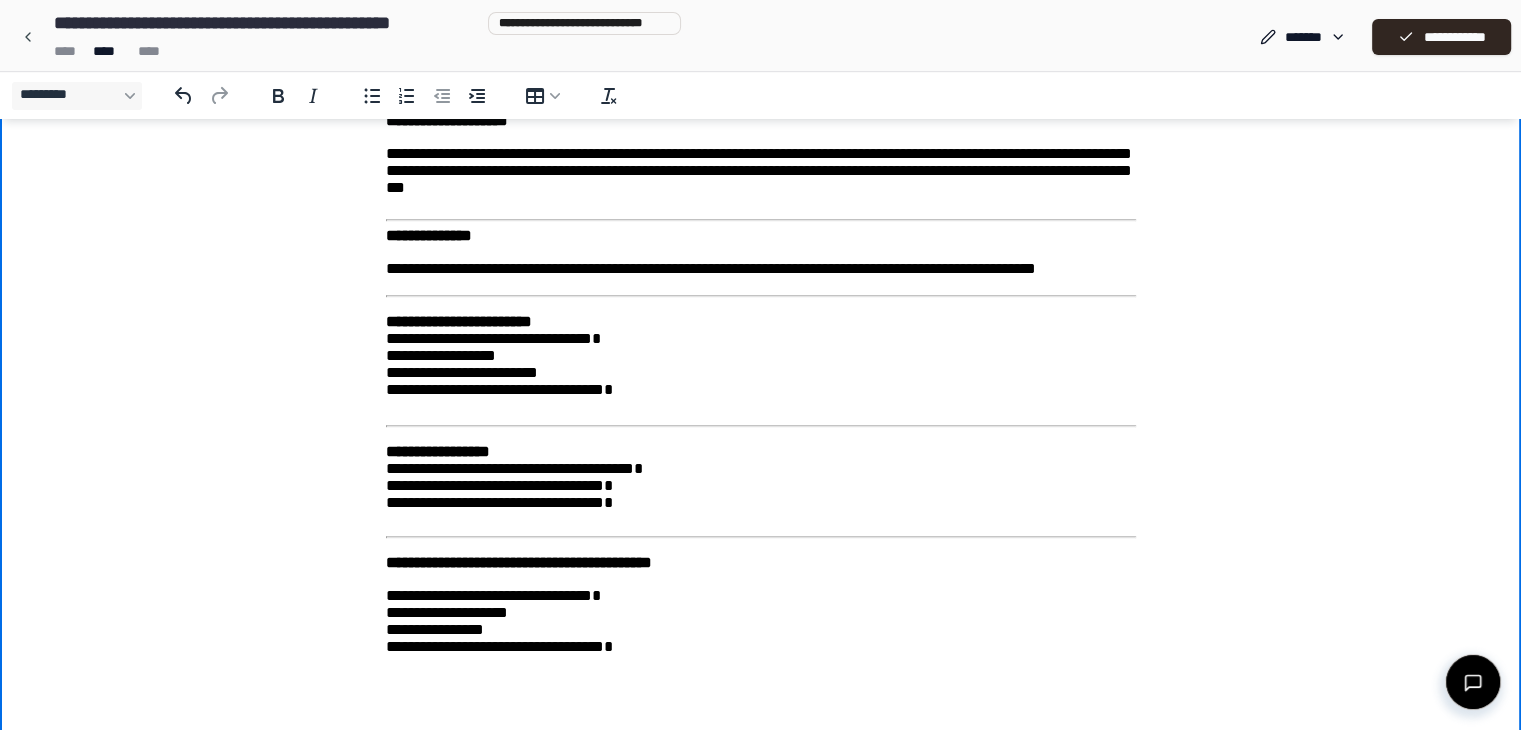 scroll, scrollTop: 2800, scrollLeft: 0, axis: vertical 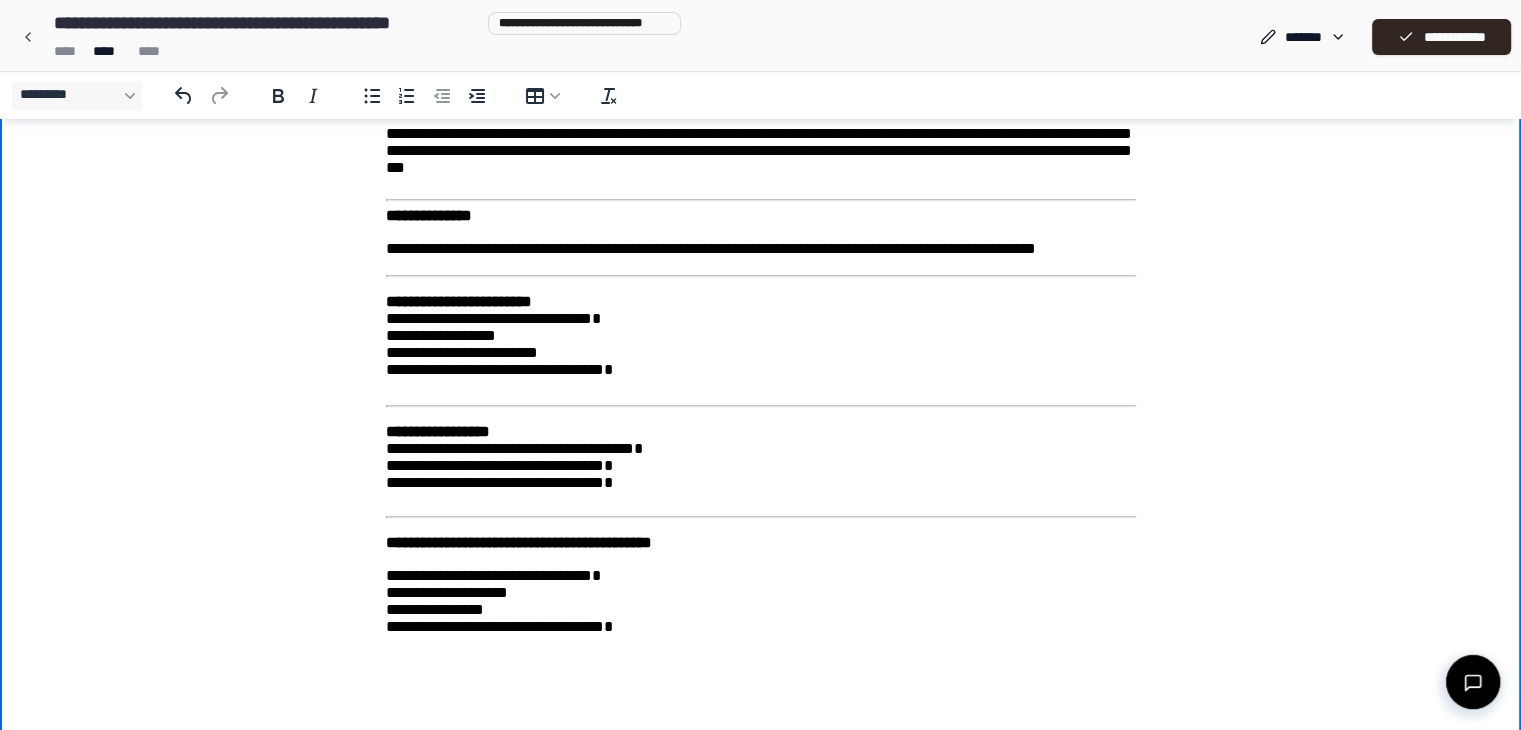 click on "**********" at bounding box center [761, 461] 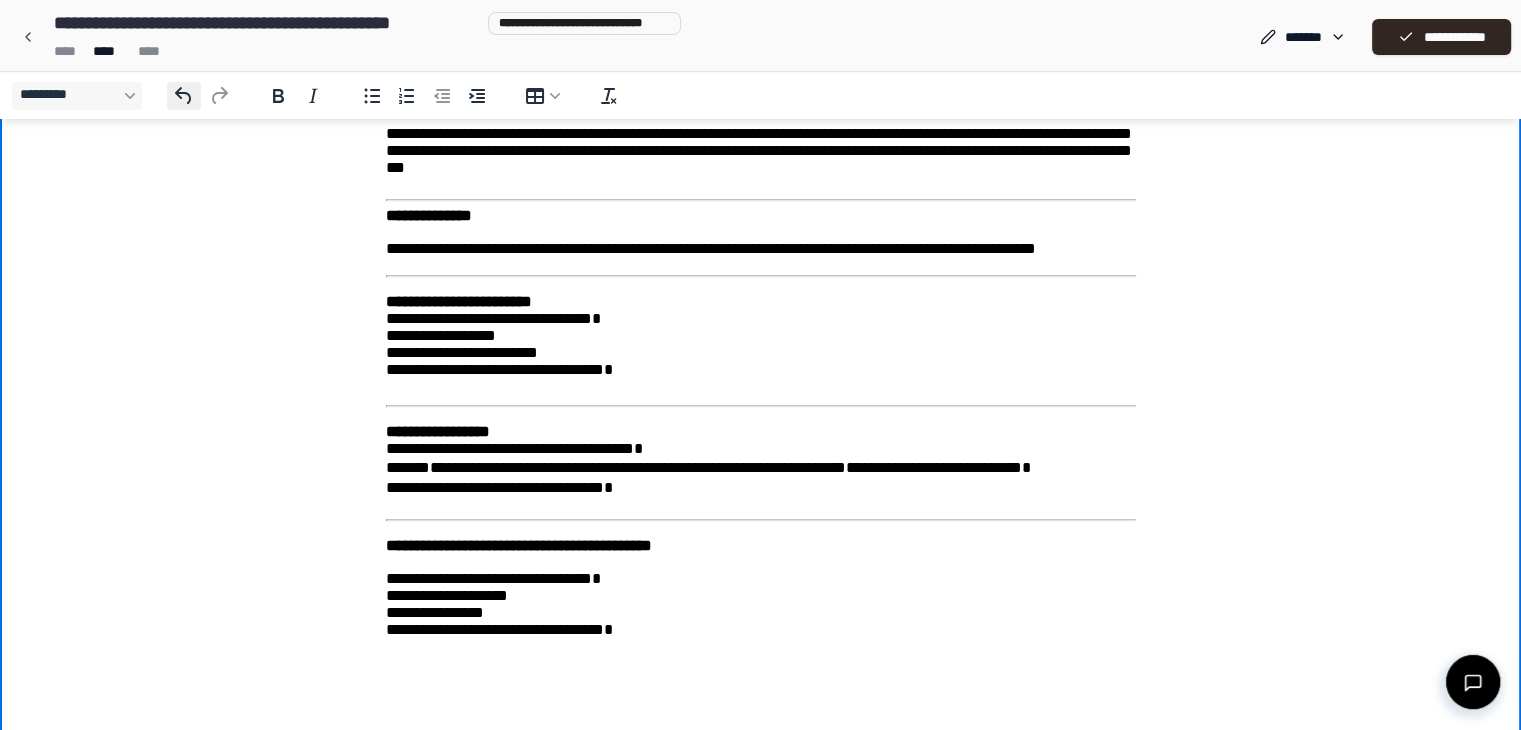 click on "**********" at bounding box center [184, 96] 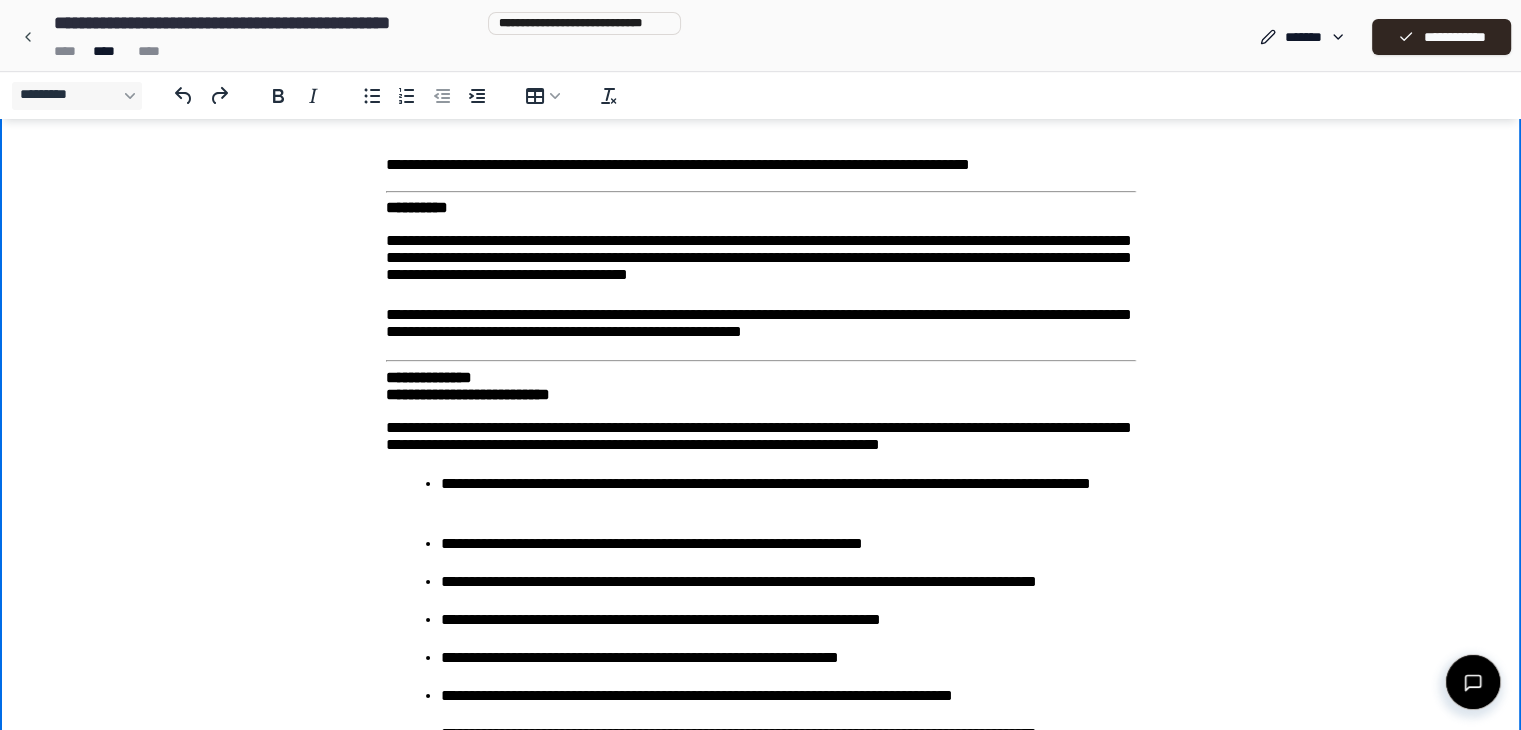 scroll, scrollTop: 0, scrollLeft: 0, axis: both 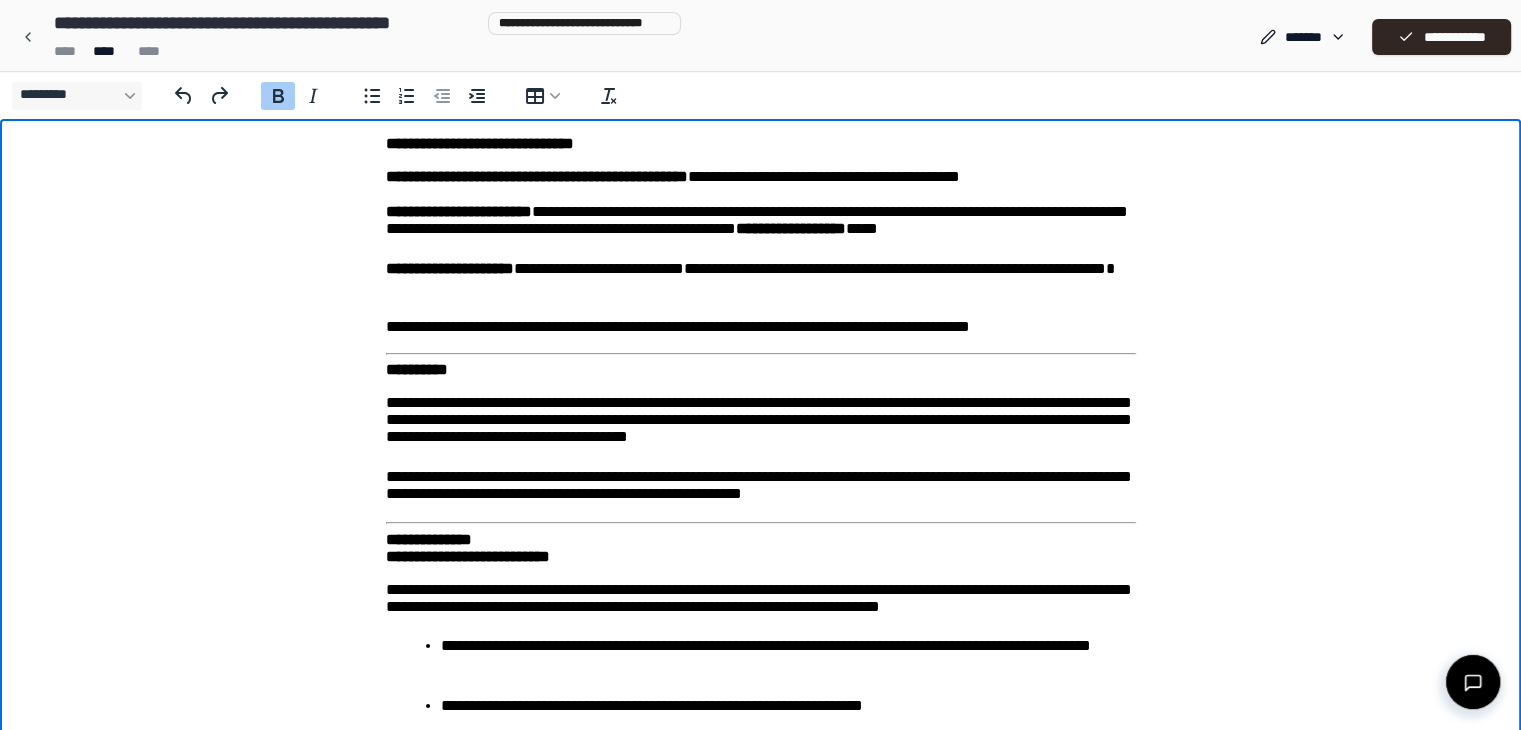 click on "**********" at bounding box center [480, 143] 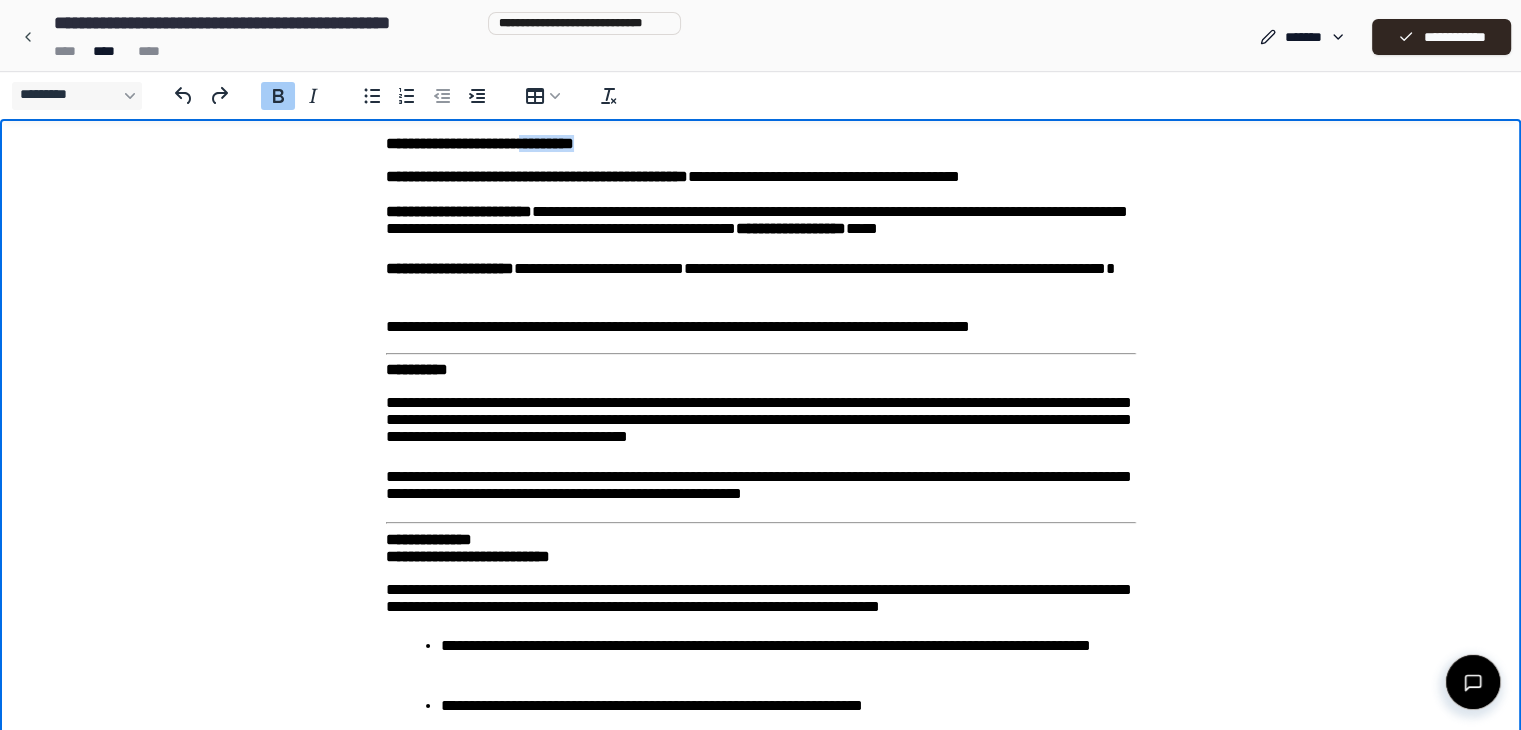 click on "**********" at bounding box center (480, 143) 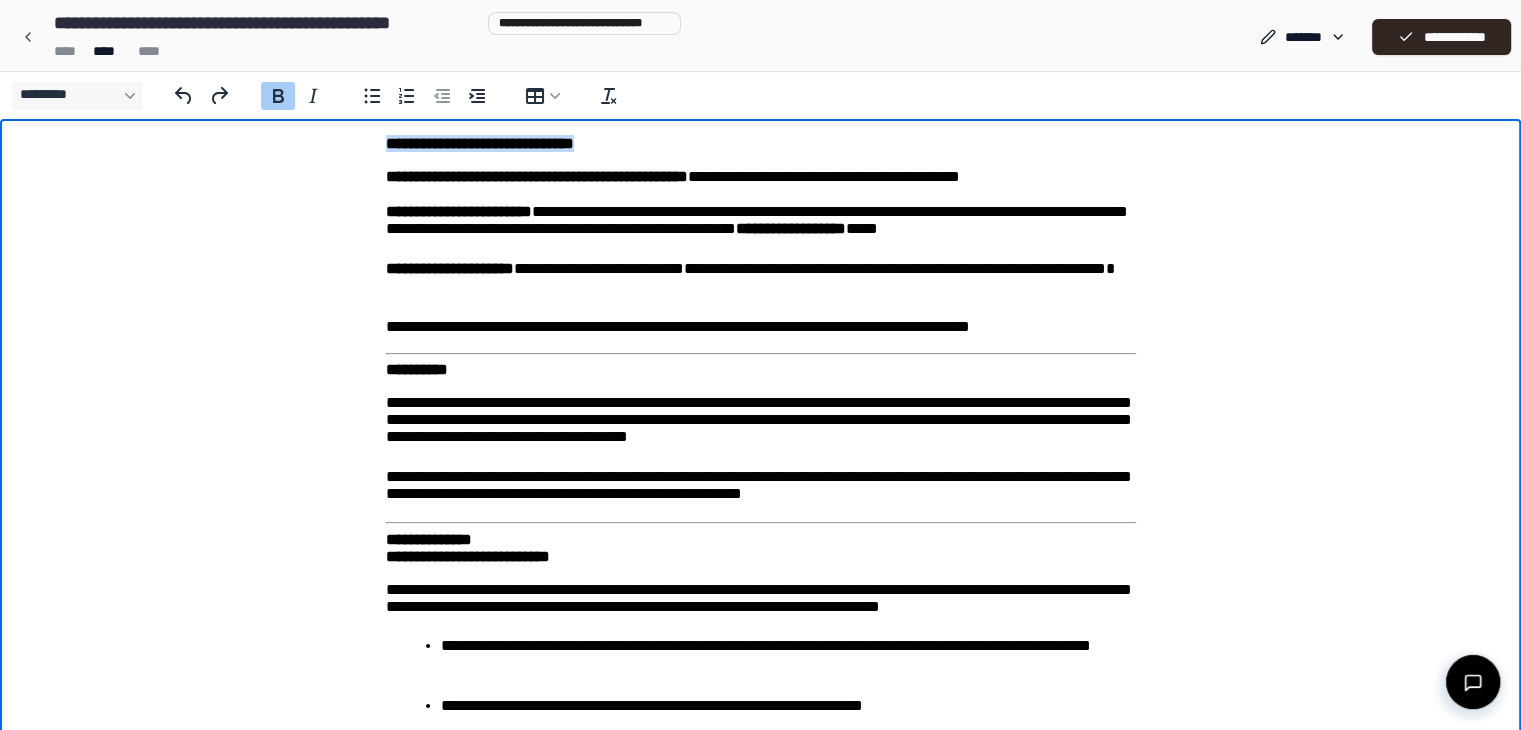 click on "**********" at bounding box center [480, 143] 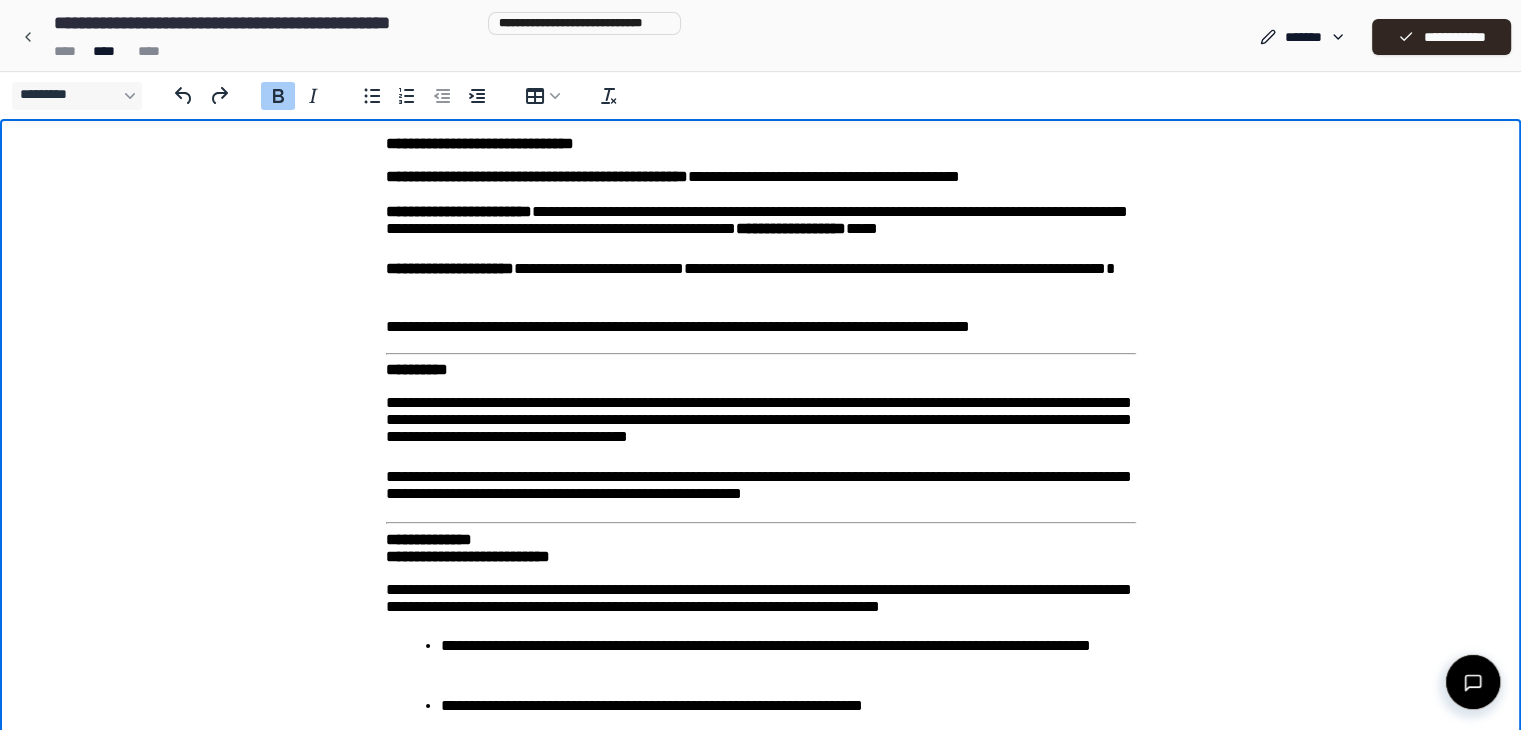 click on "**********" at bounding box center (760, 1797) 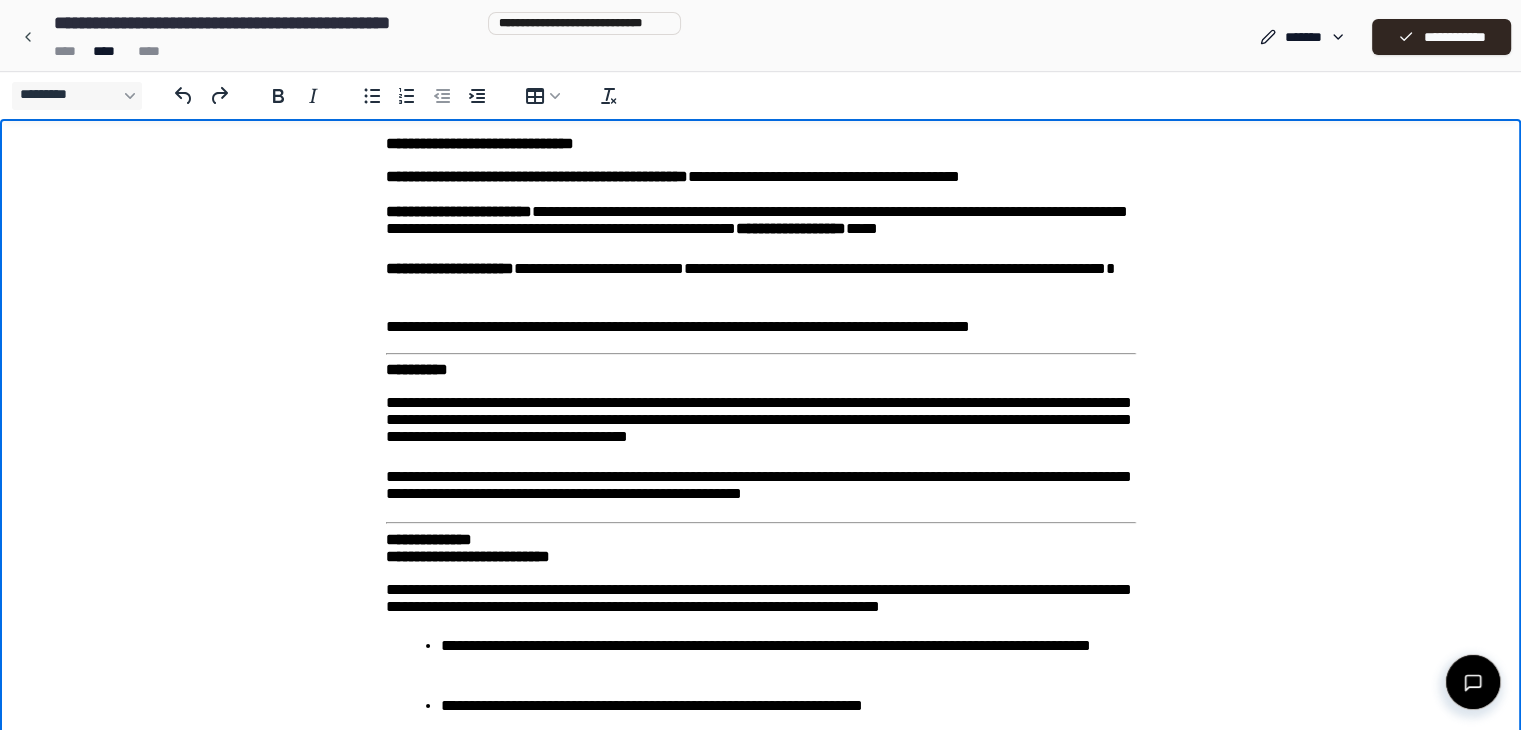 click on "**** **** ****" at bounding box center [363, 51] 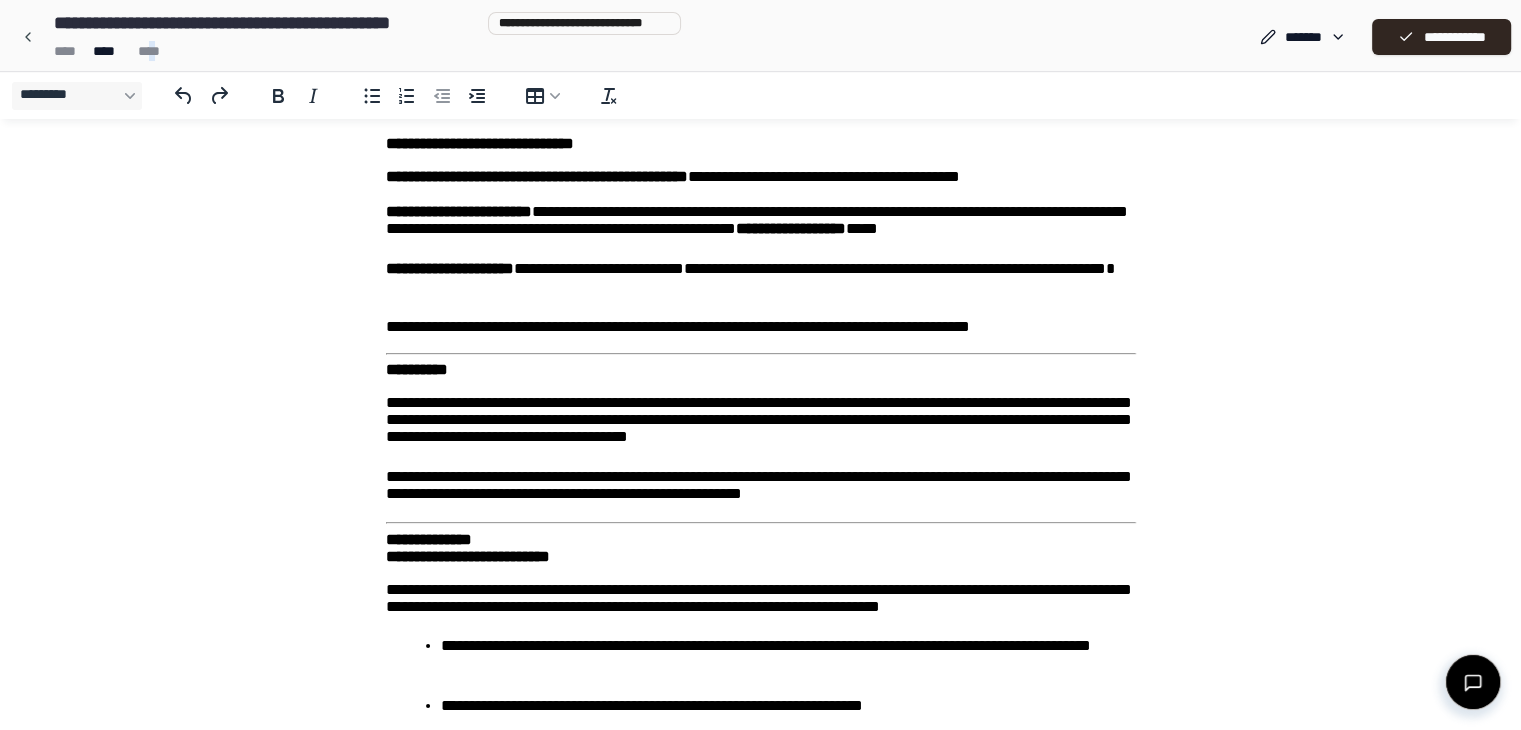 click on "**** **** ****" at bounding box center (363, 51) 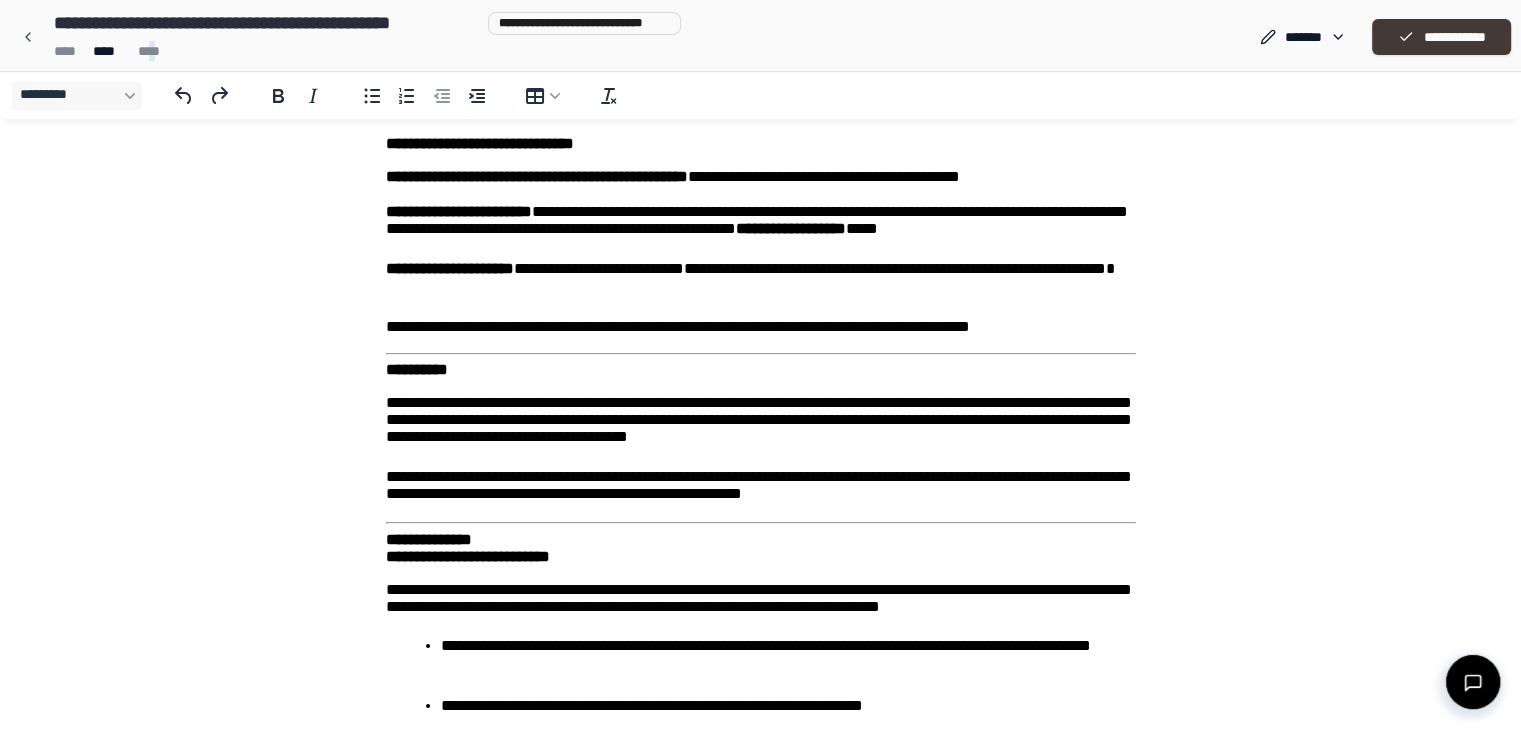 click on "**********" at bounding box center [1441, 37] 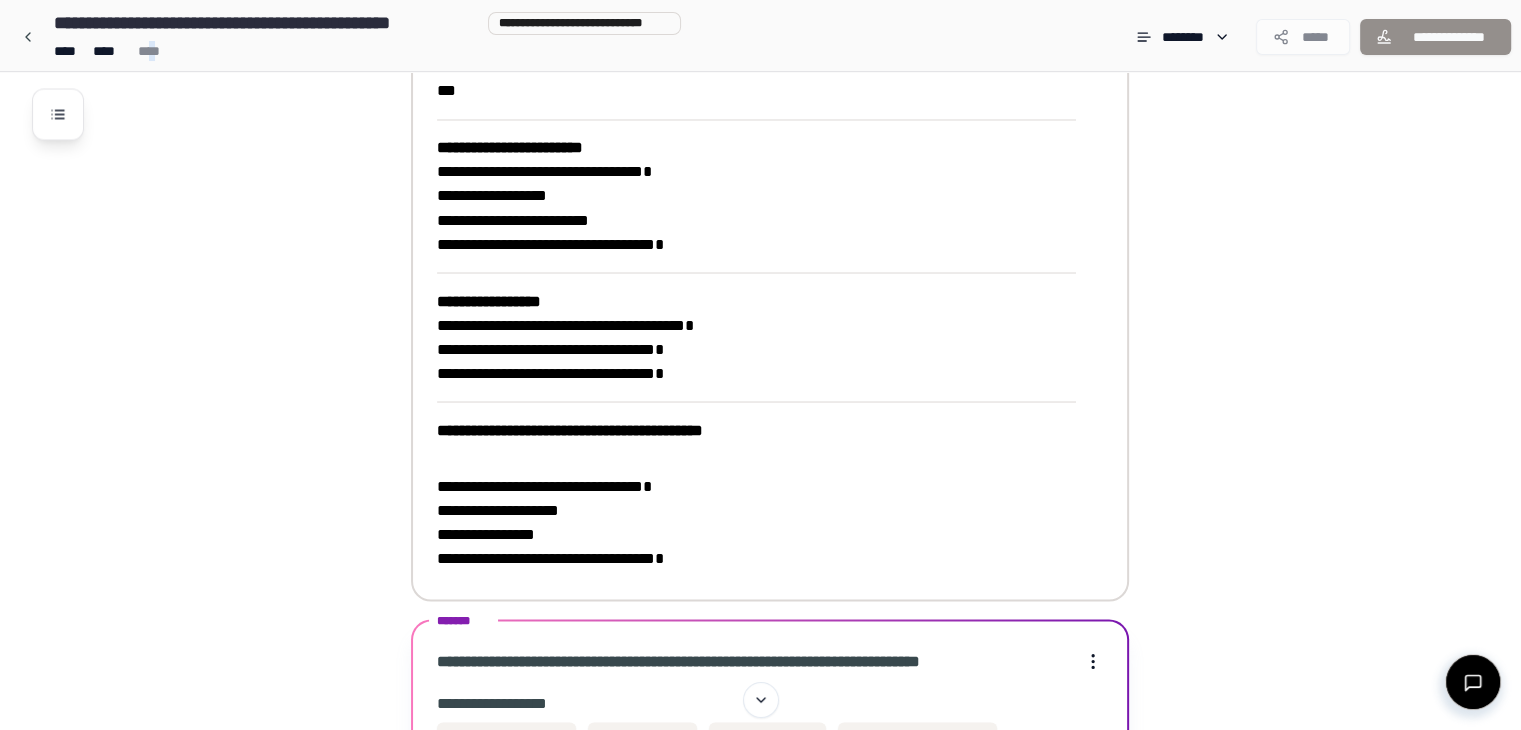 scroll, scrollTop: 3872, scrollLeft: 0, axis: vertical 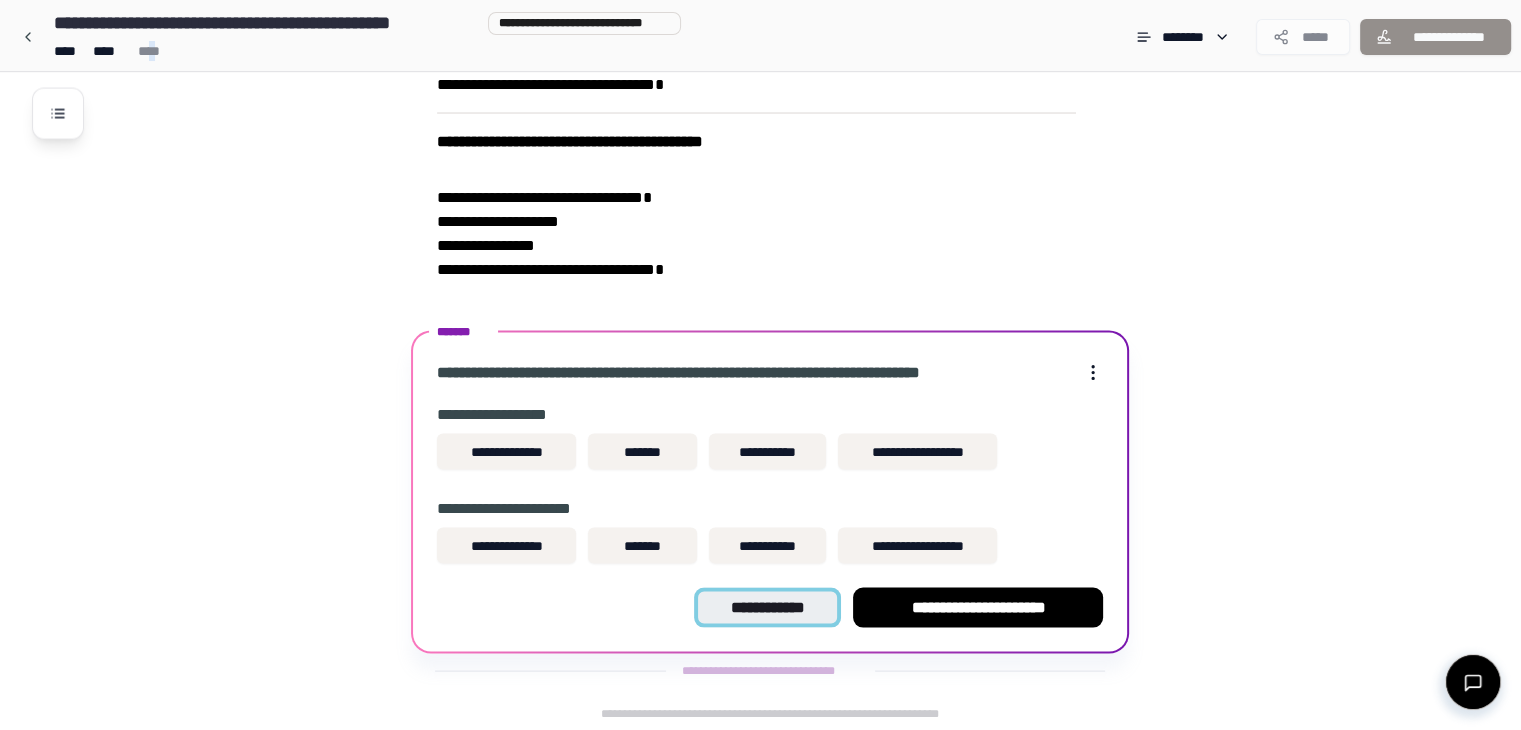 click on "**********" at bounding box center (767, 608) 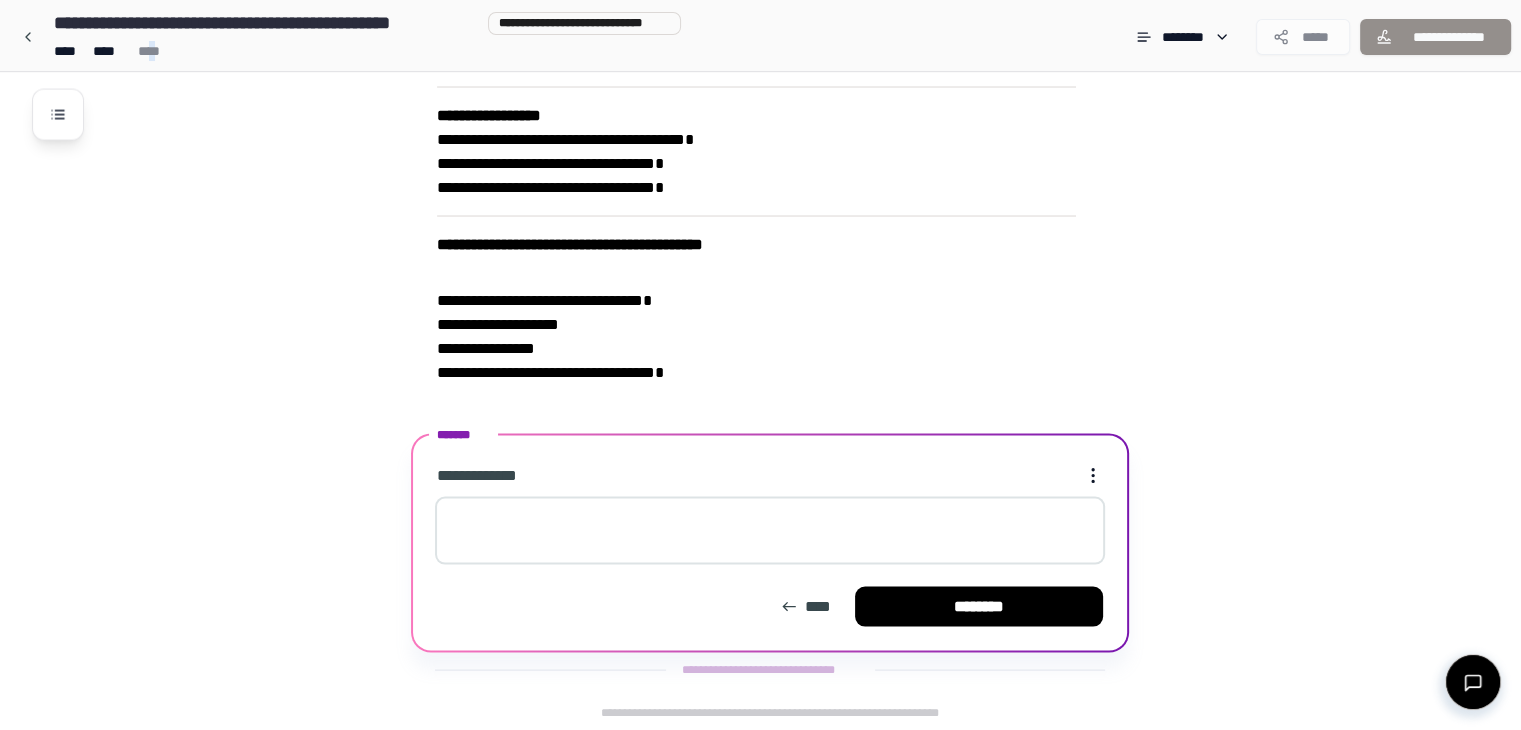 scroll, scrollTop: 3768, scrollLeft: 0, axis: vertical 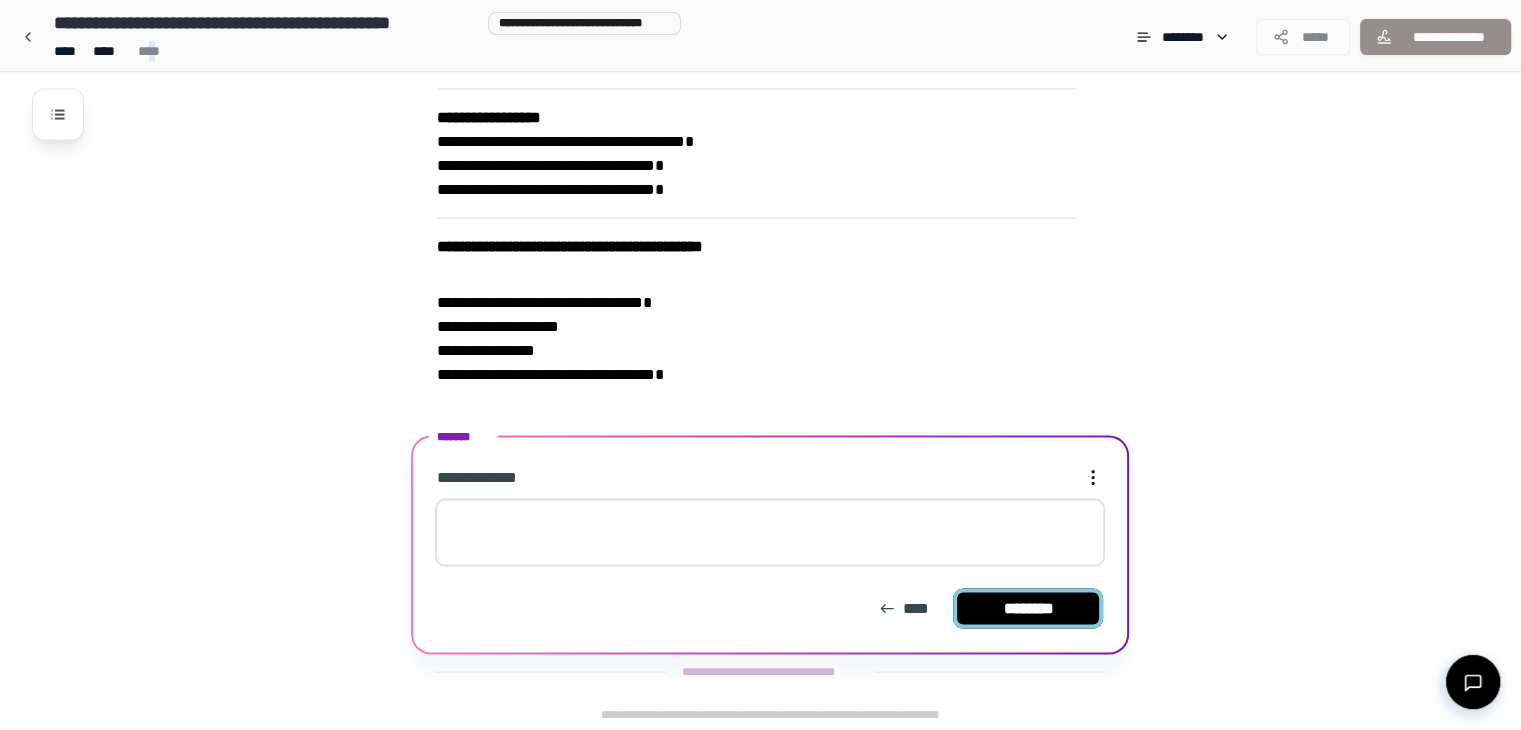 click on "********" at bounding box center (1028, 608) 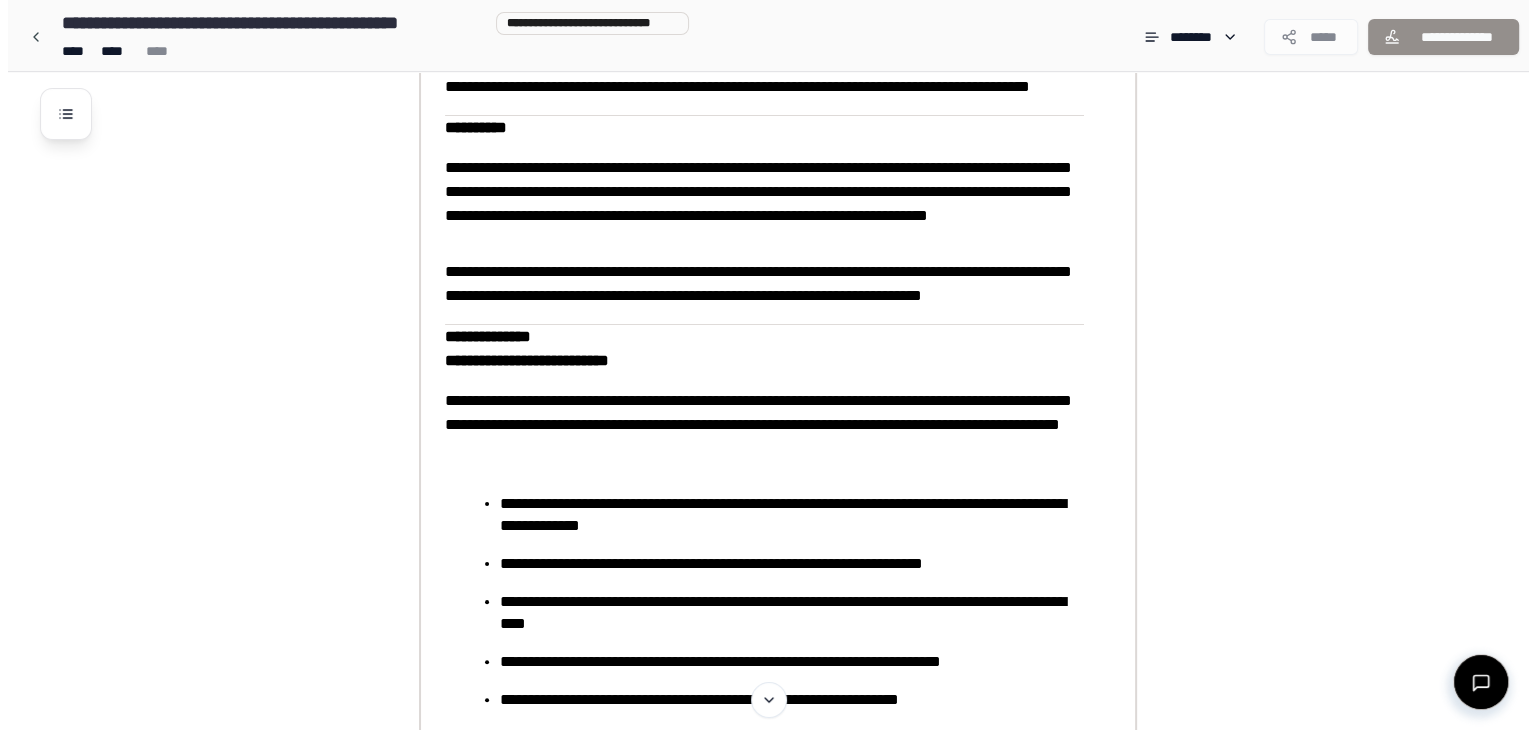 scroll, scrollTop: 0, scrollLeft: 0, axis: both 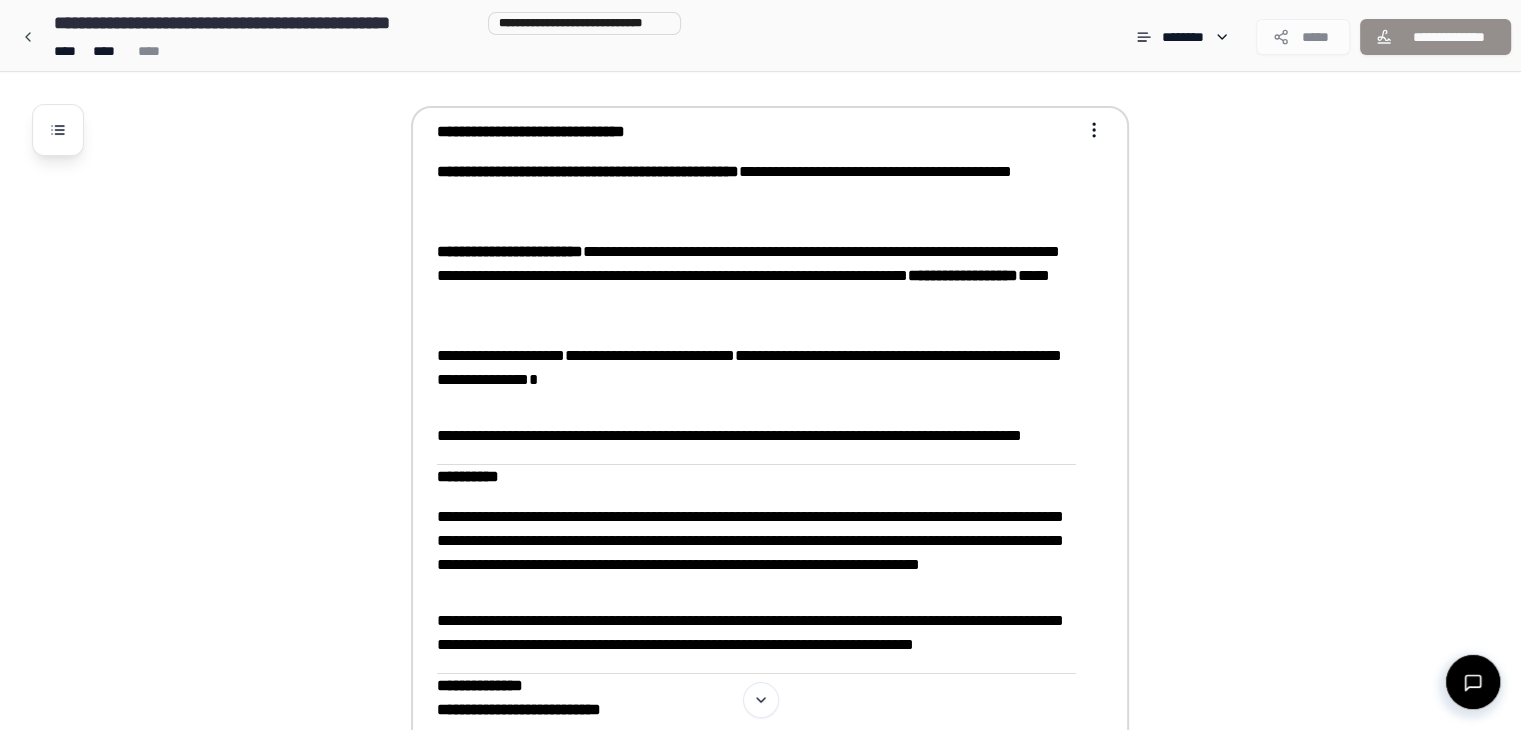 click on "**********" at bounding box center [756, 368] 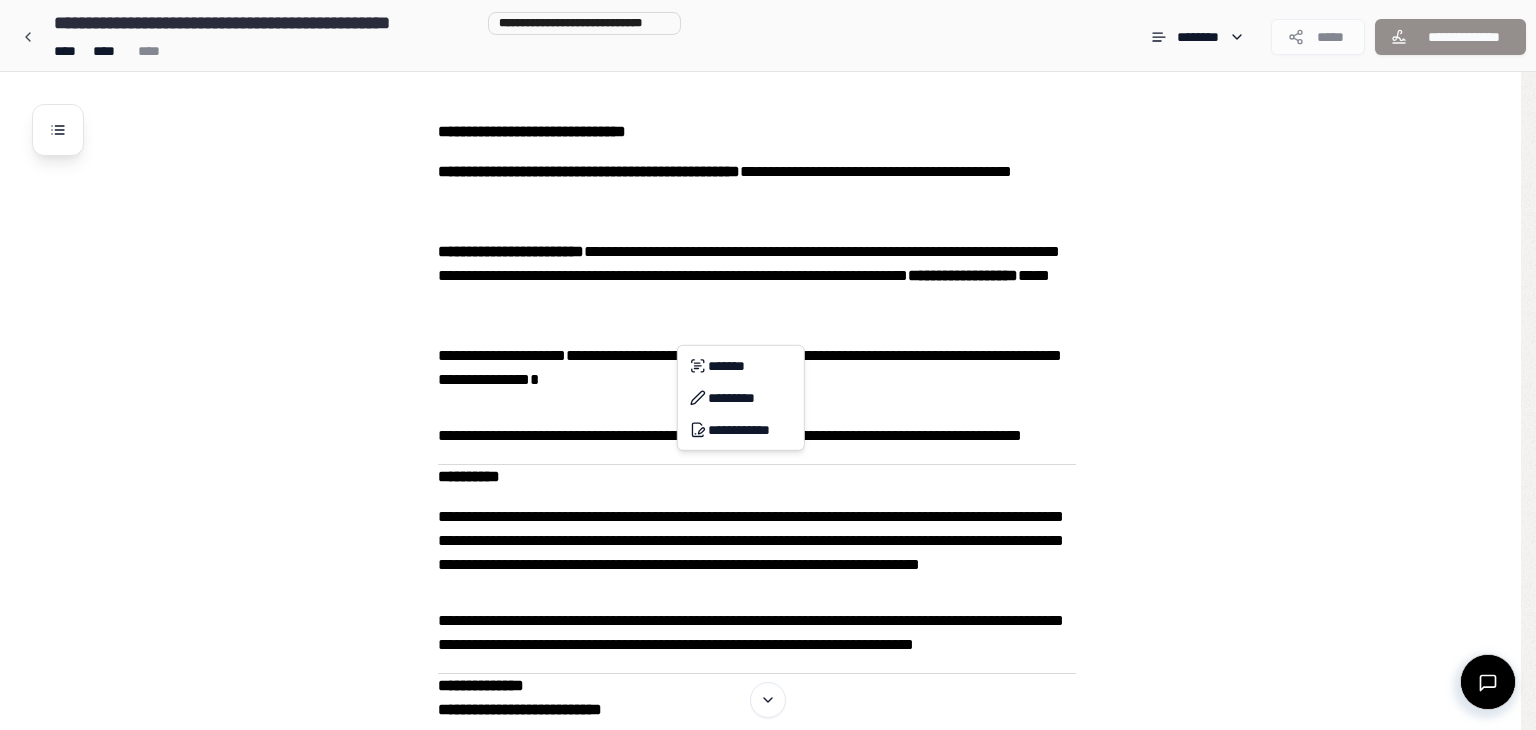 click on "**********" at bounding box center [768, 2249] 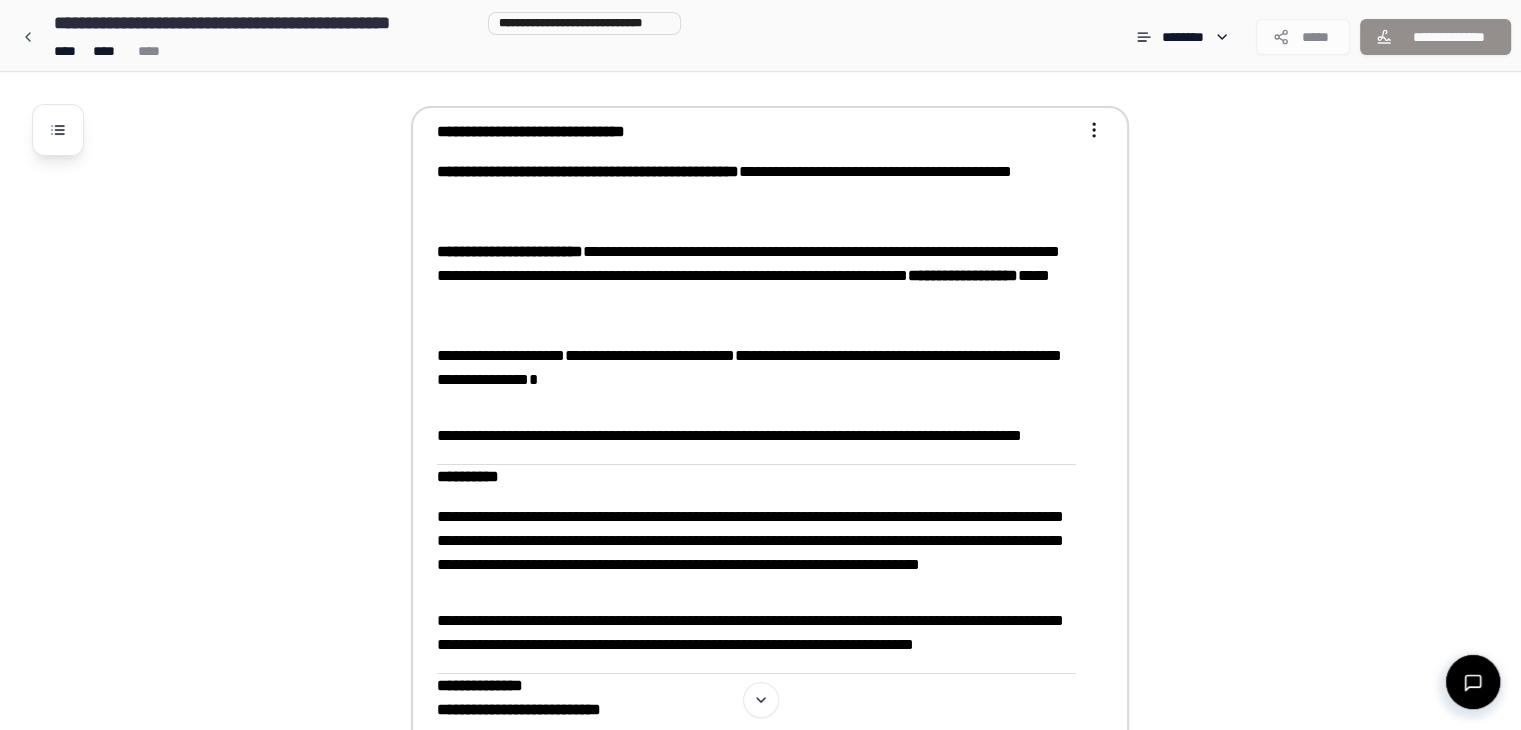 click on "**********" at bounding box center (760, 2249) 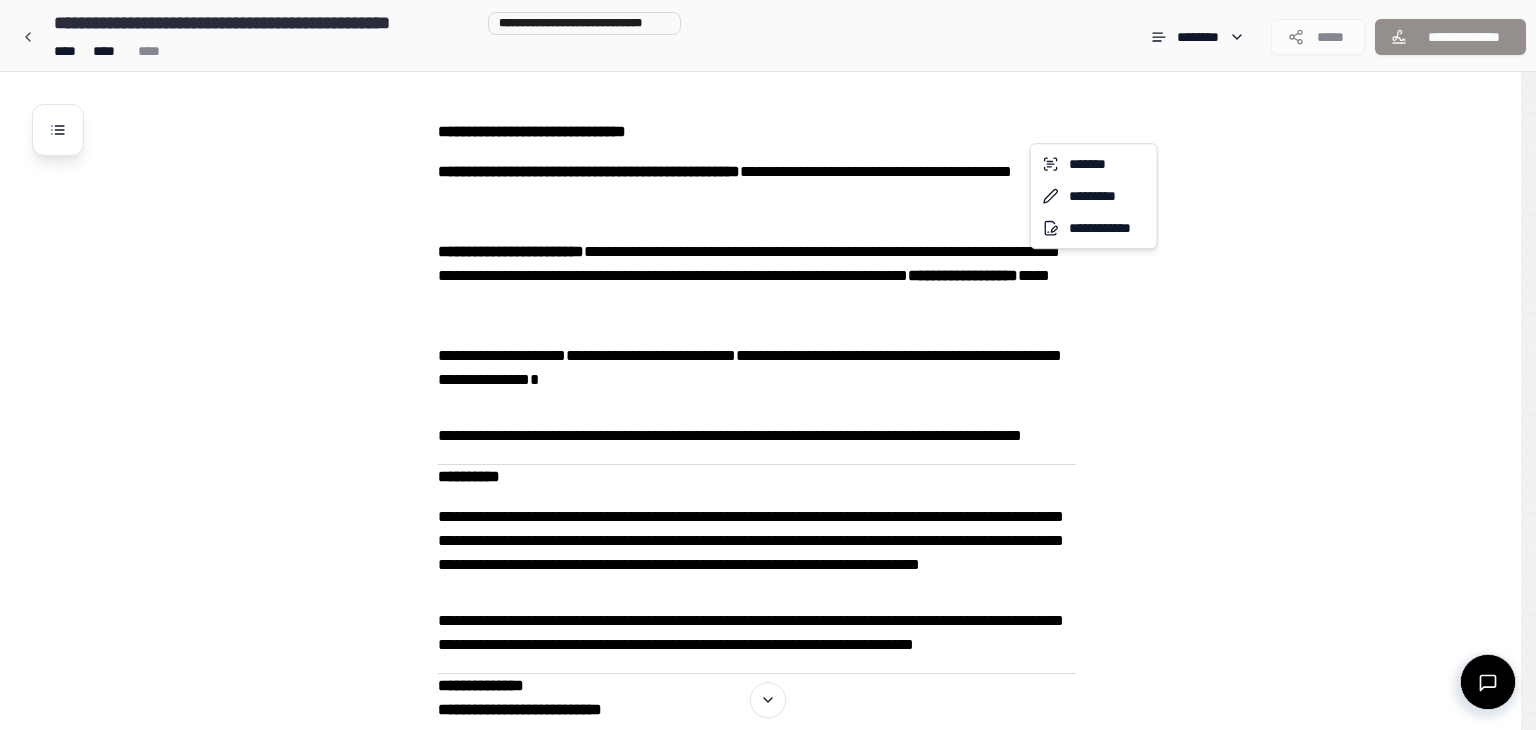 click on "**********" at bounding box center (768, 2249) 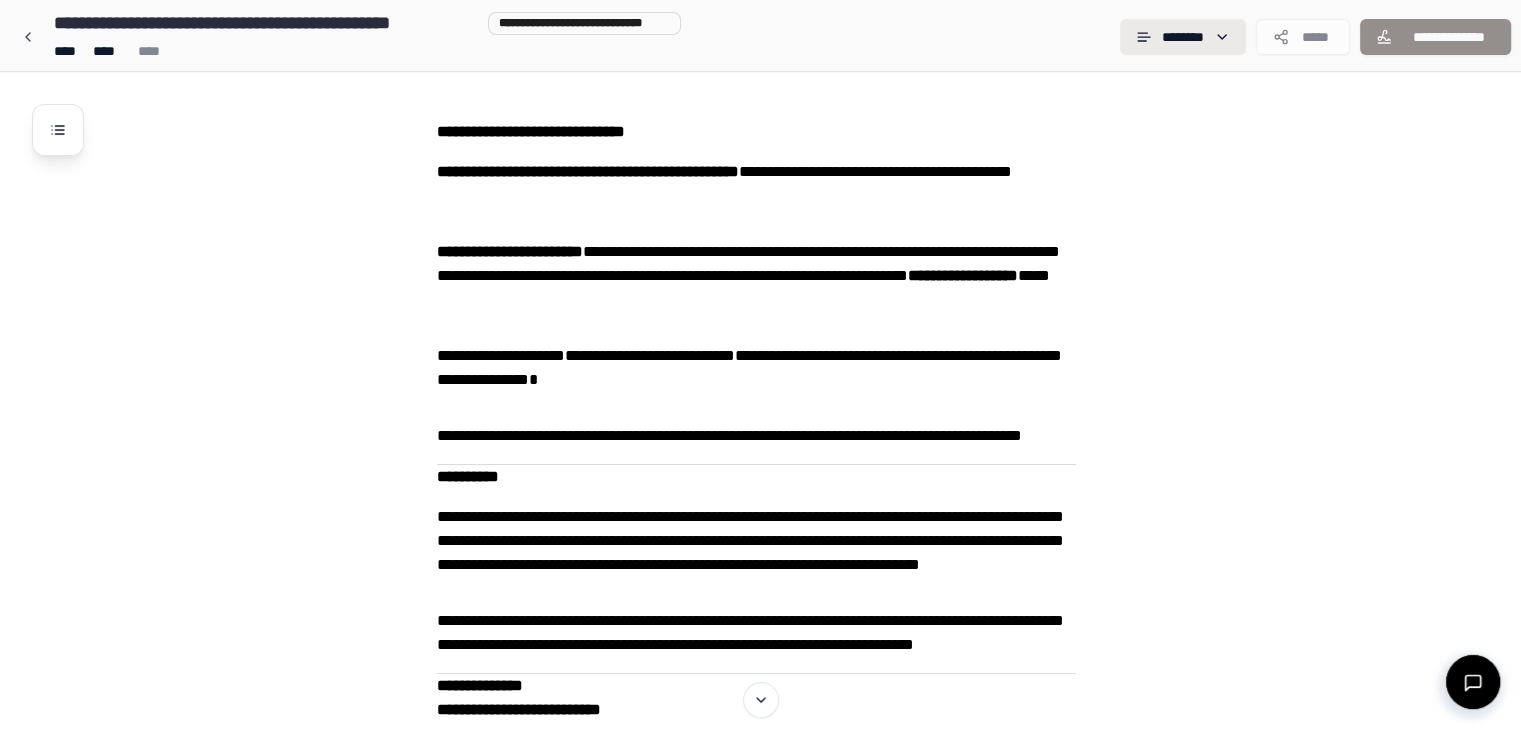 click on "**********" at bounding box center (760, 2249) 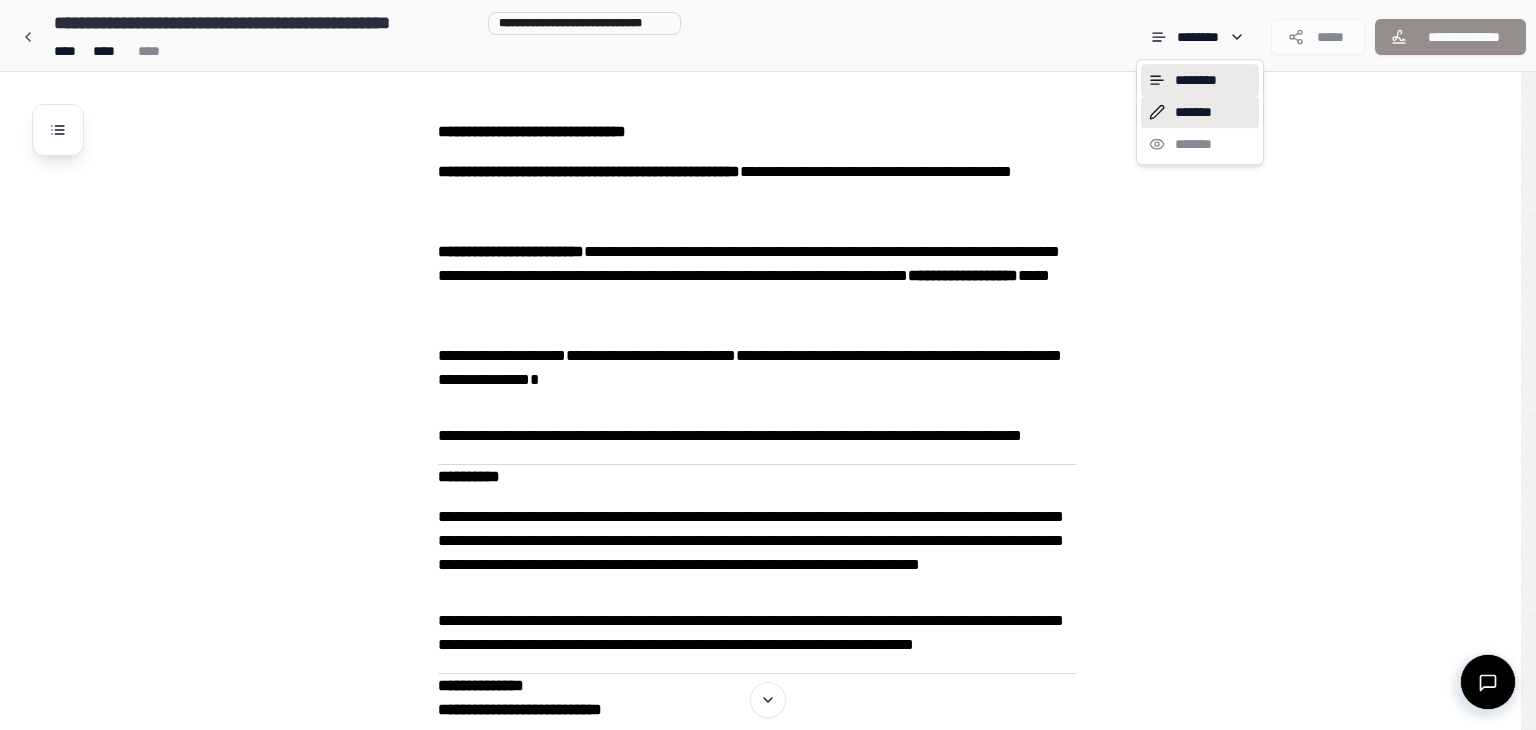 click on "*******" at bounding box center (1200, 112) 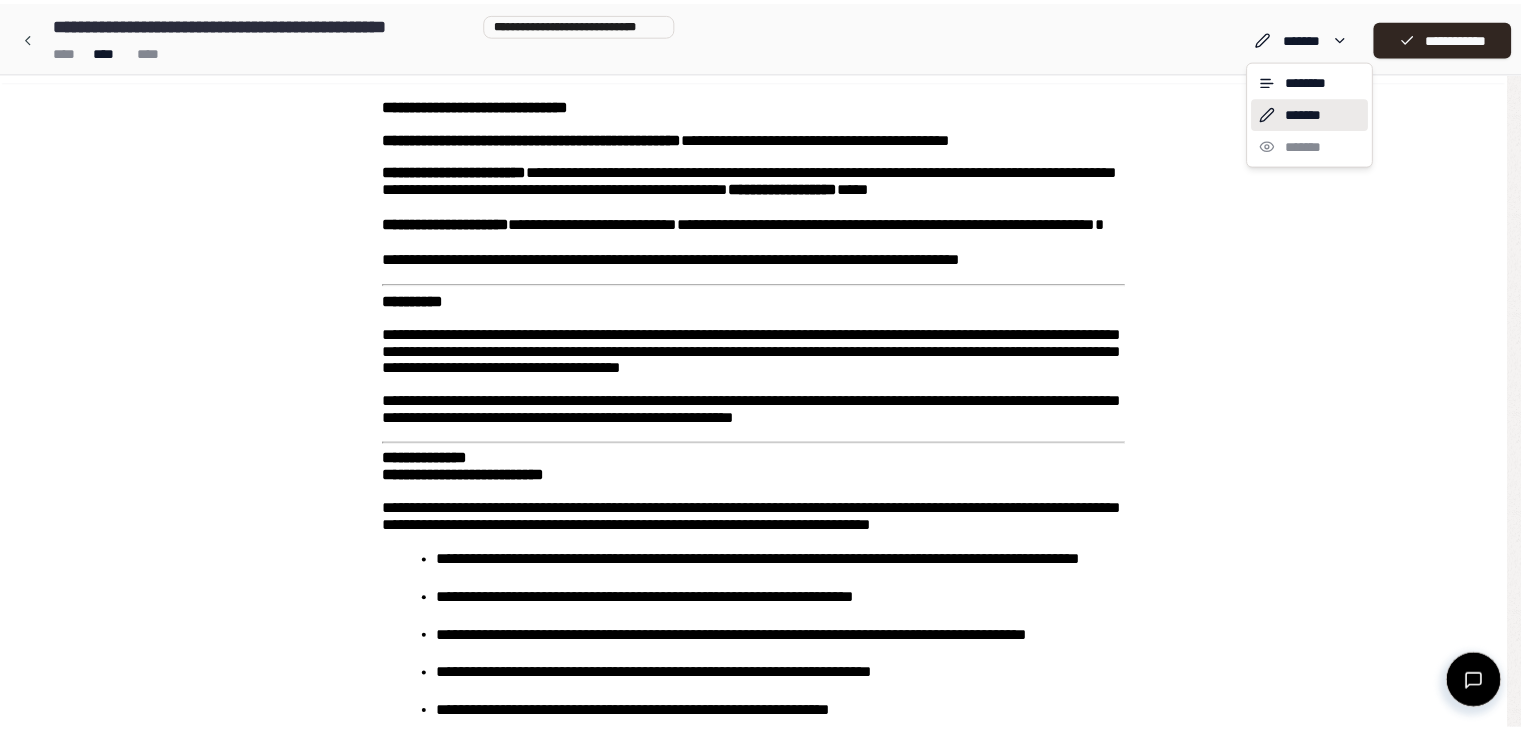 scroll, scrollTop: 0, scrollLeft: 0, axis: both 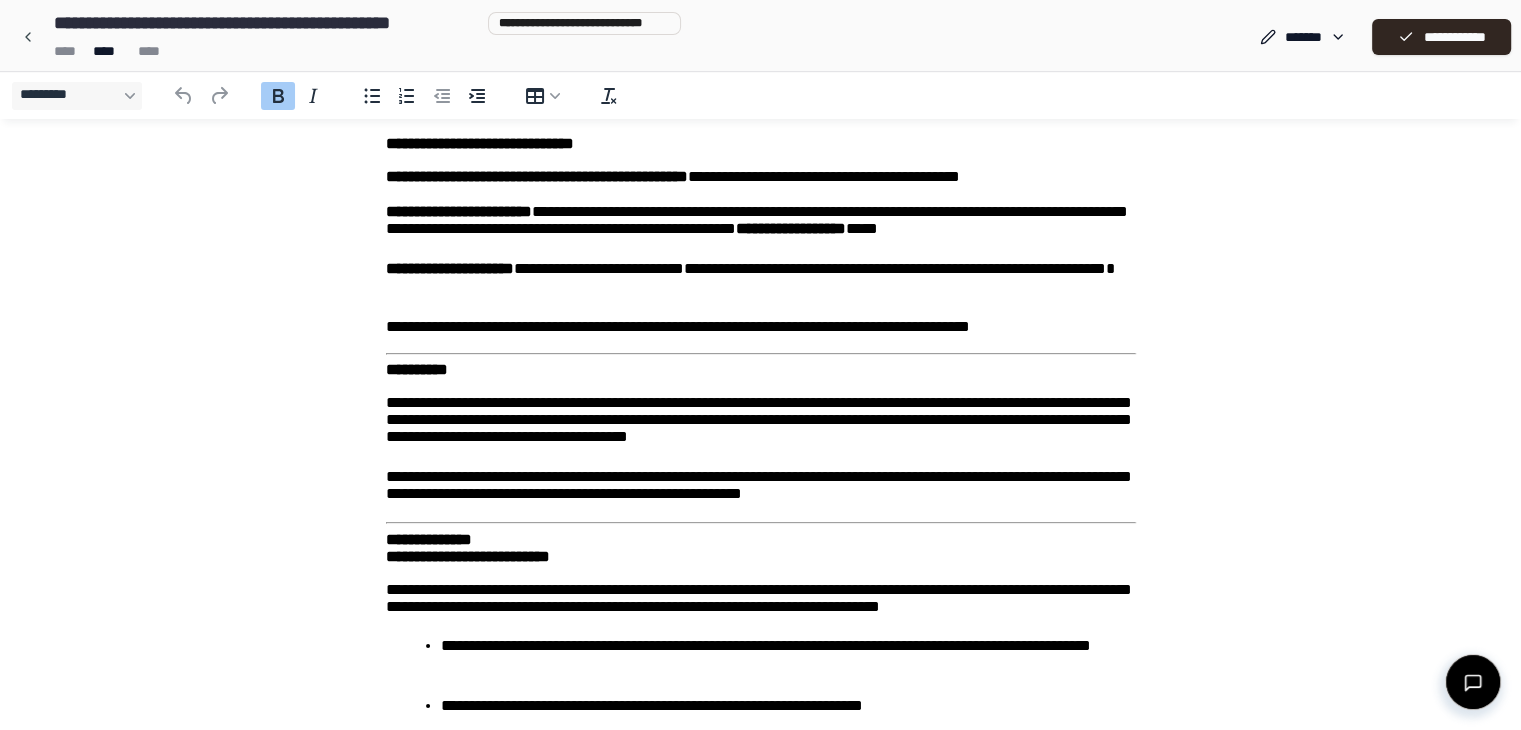 click on "**********" at bounding box center [537, 176] 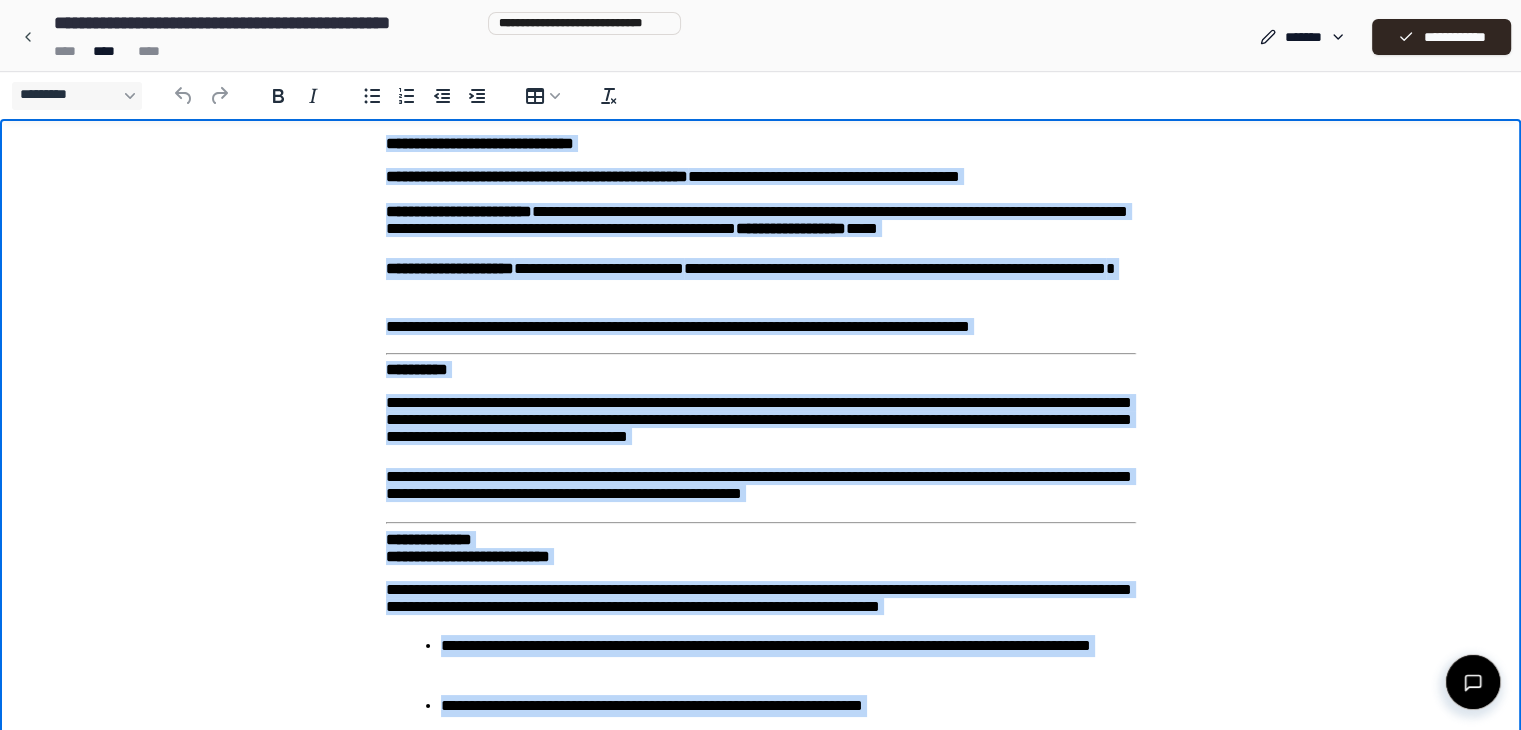 copy on "**********" 